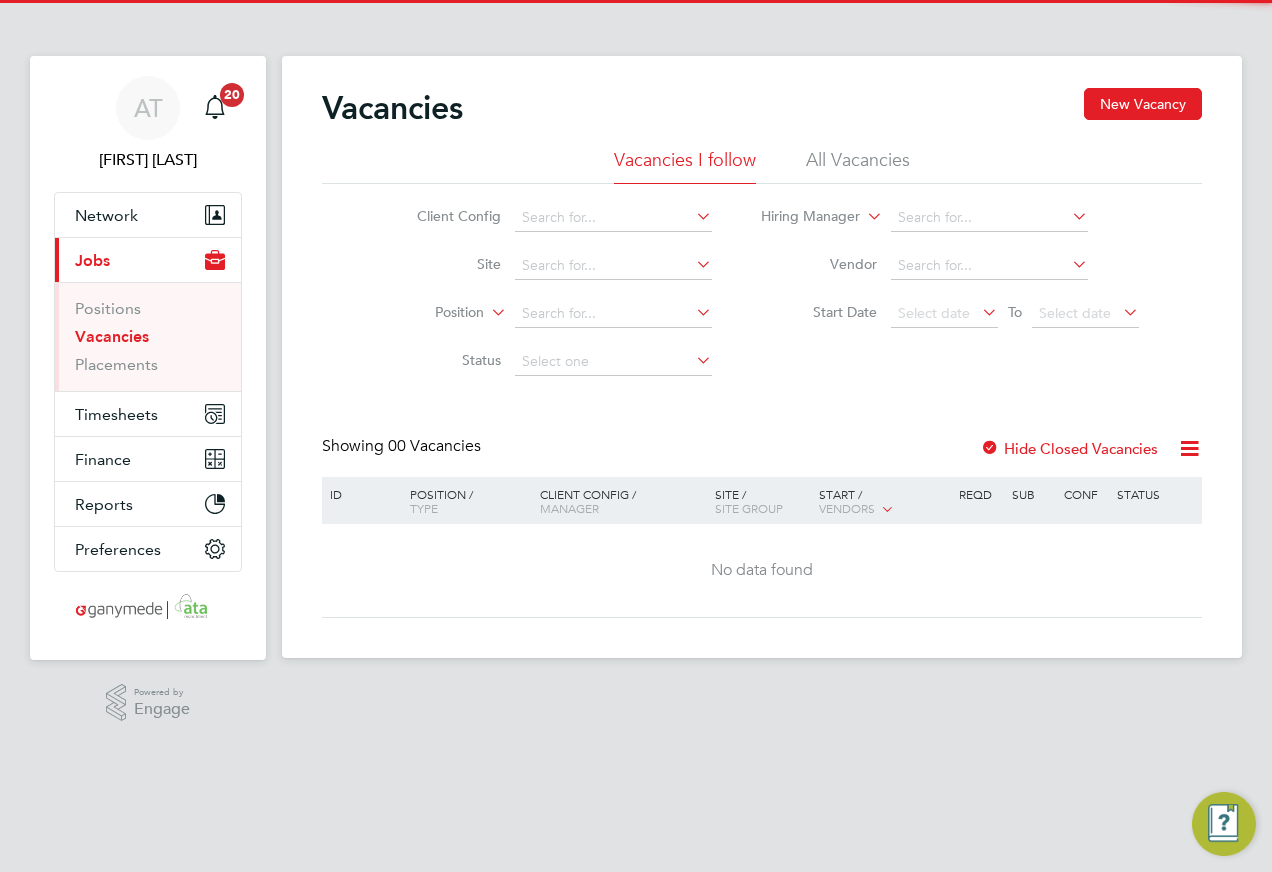 scroll, scrollTop: 0, scrollLeft: 0, axis: both 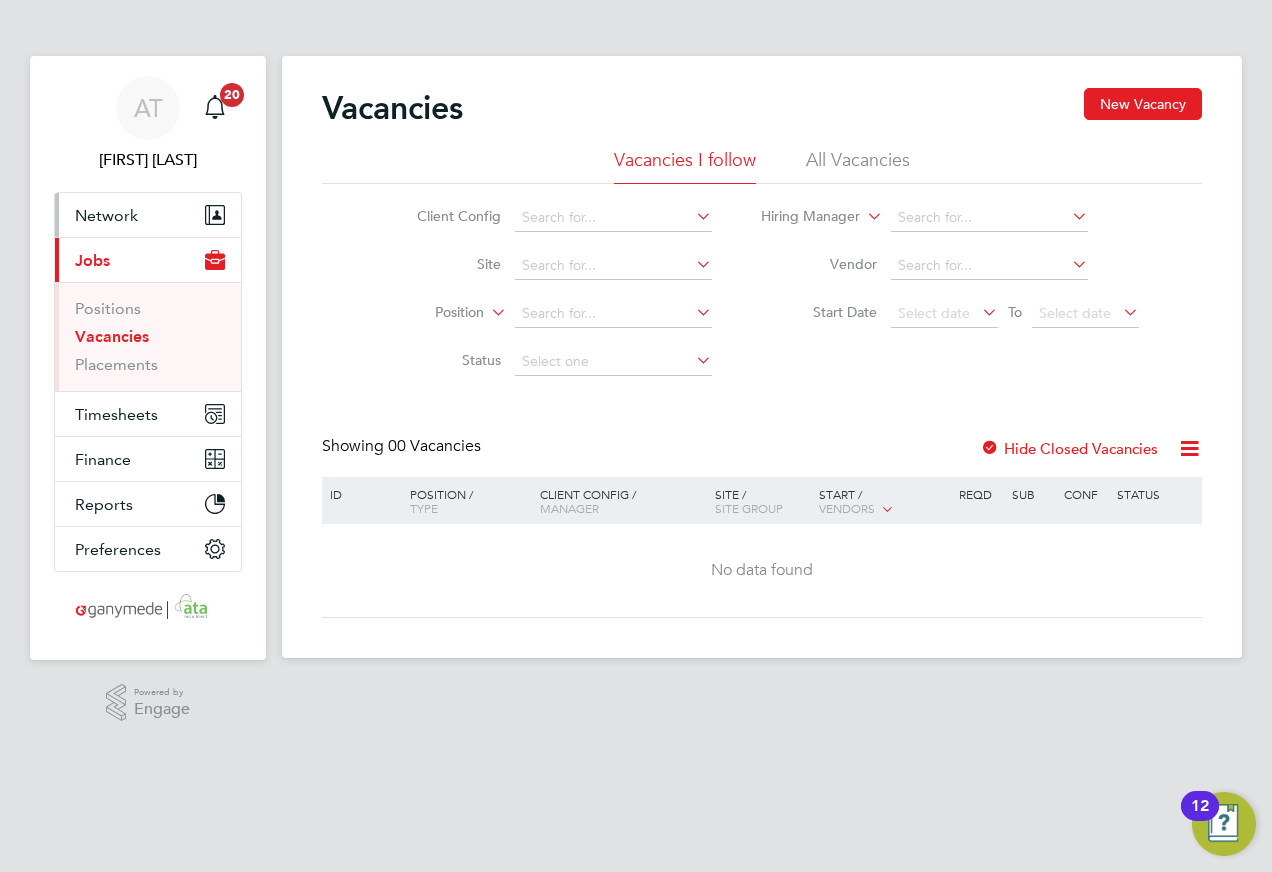 click on "Network" at bounding box center (106, 215) 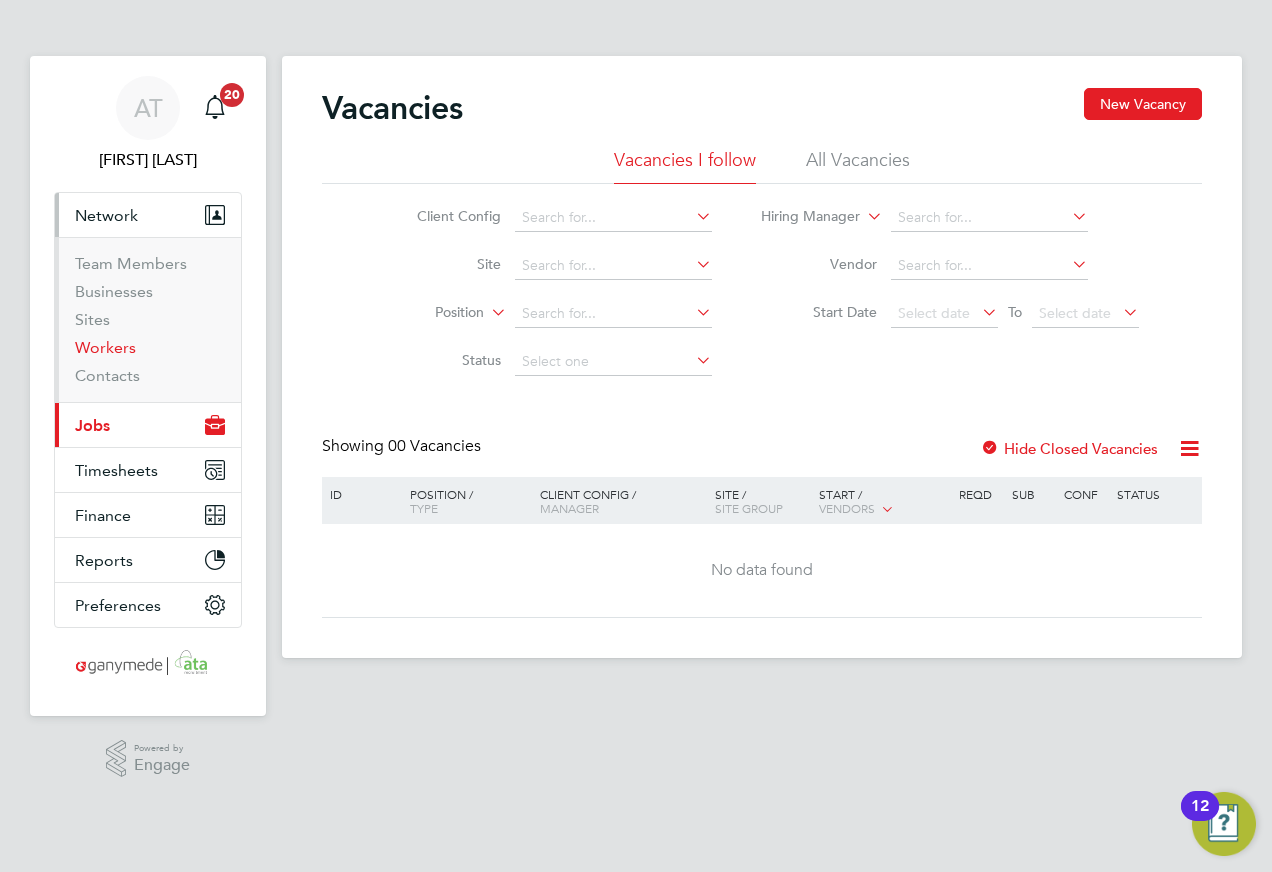 drag, startPoint x: 95, startPoint y: 346, endPoint x: 123, endPoint y: 338, distance: 29.12044 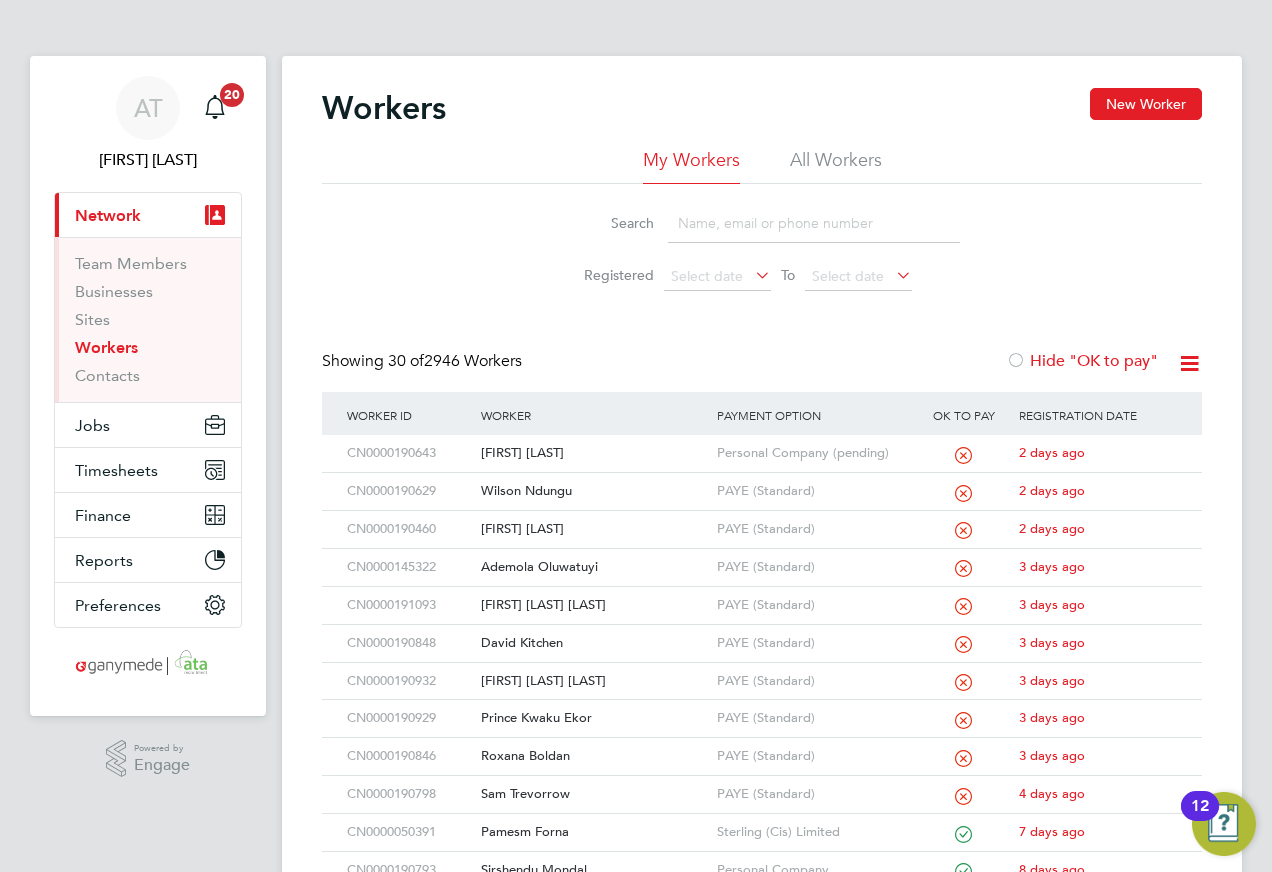 click 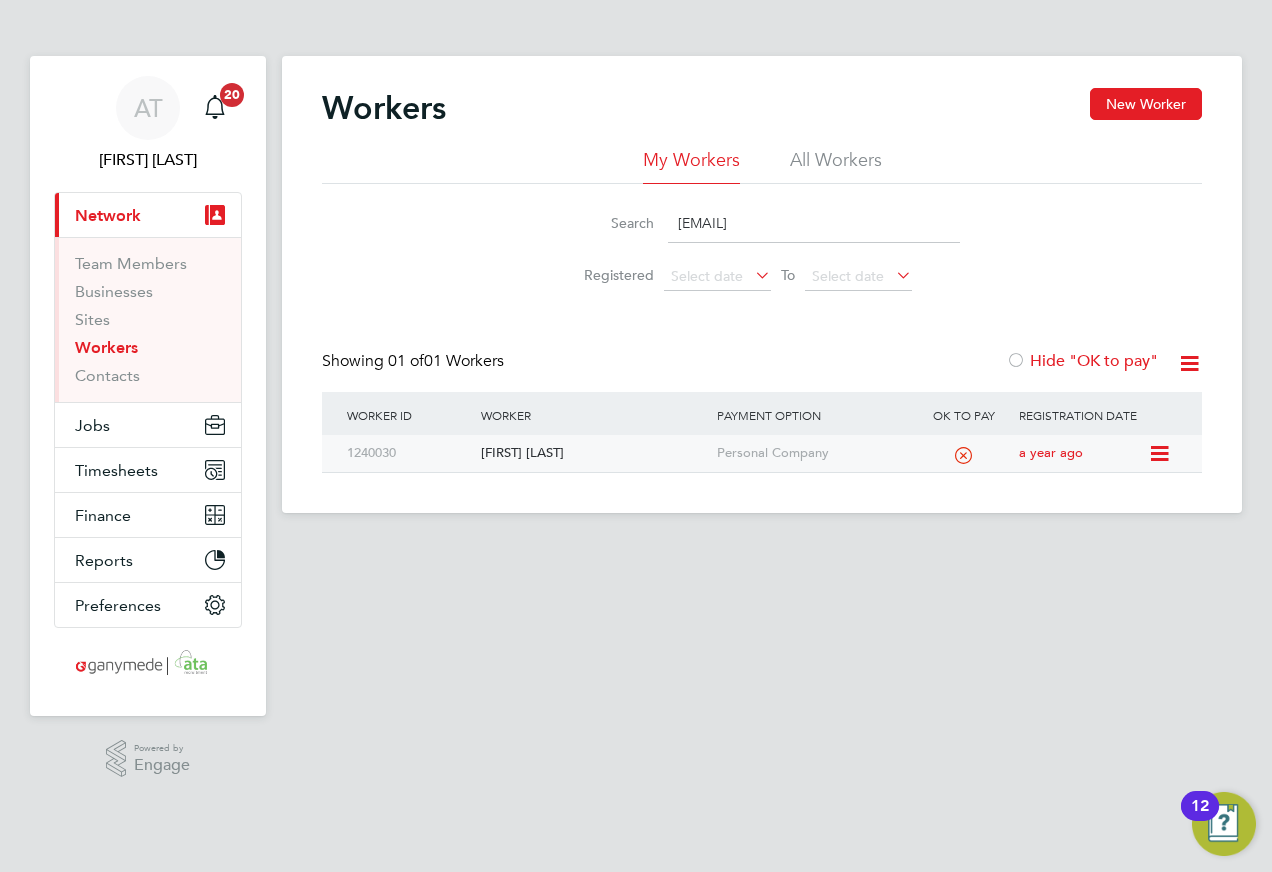 type on "[EMAIL]" 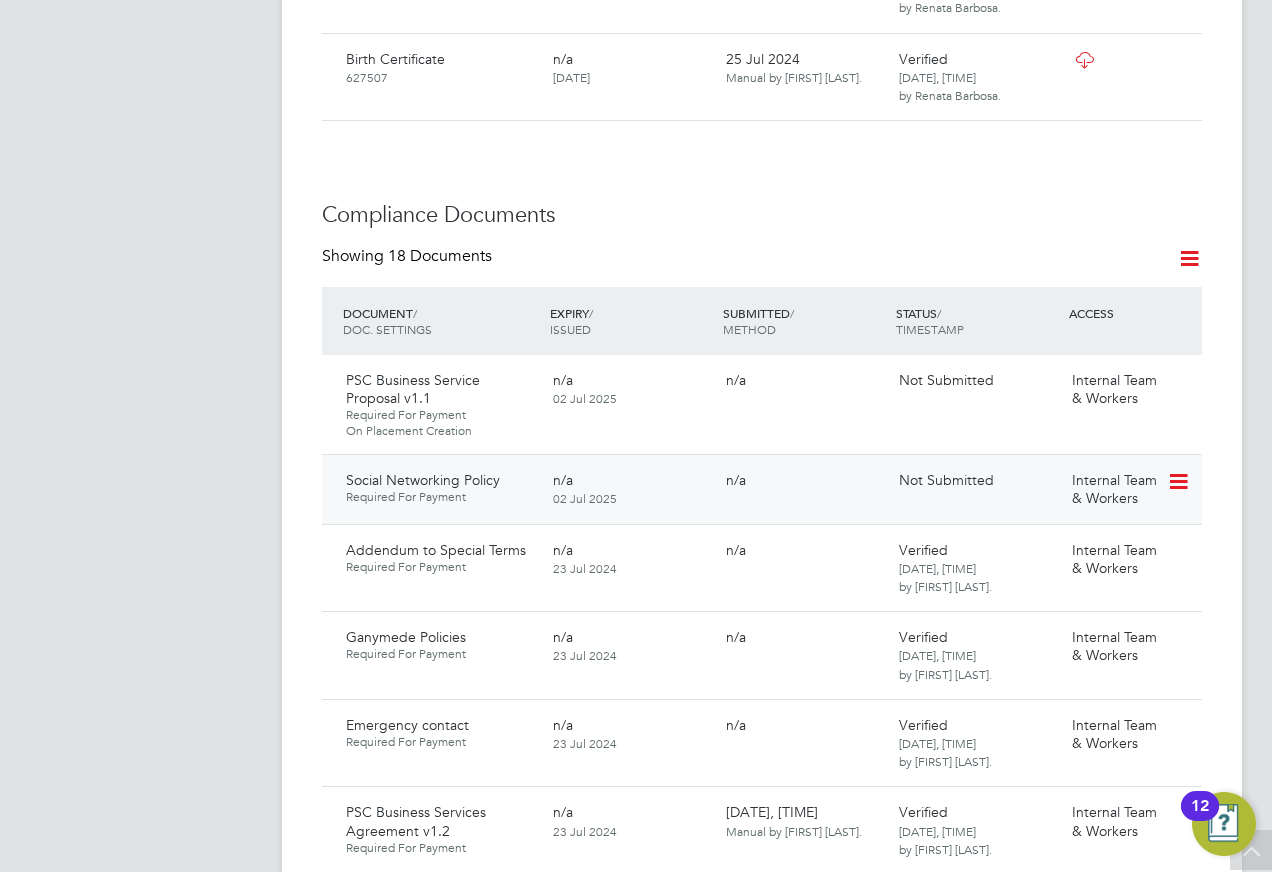 scroll, scrollTop: 1100, scrollLeft: 0, axis: vertical 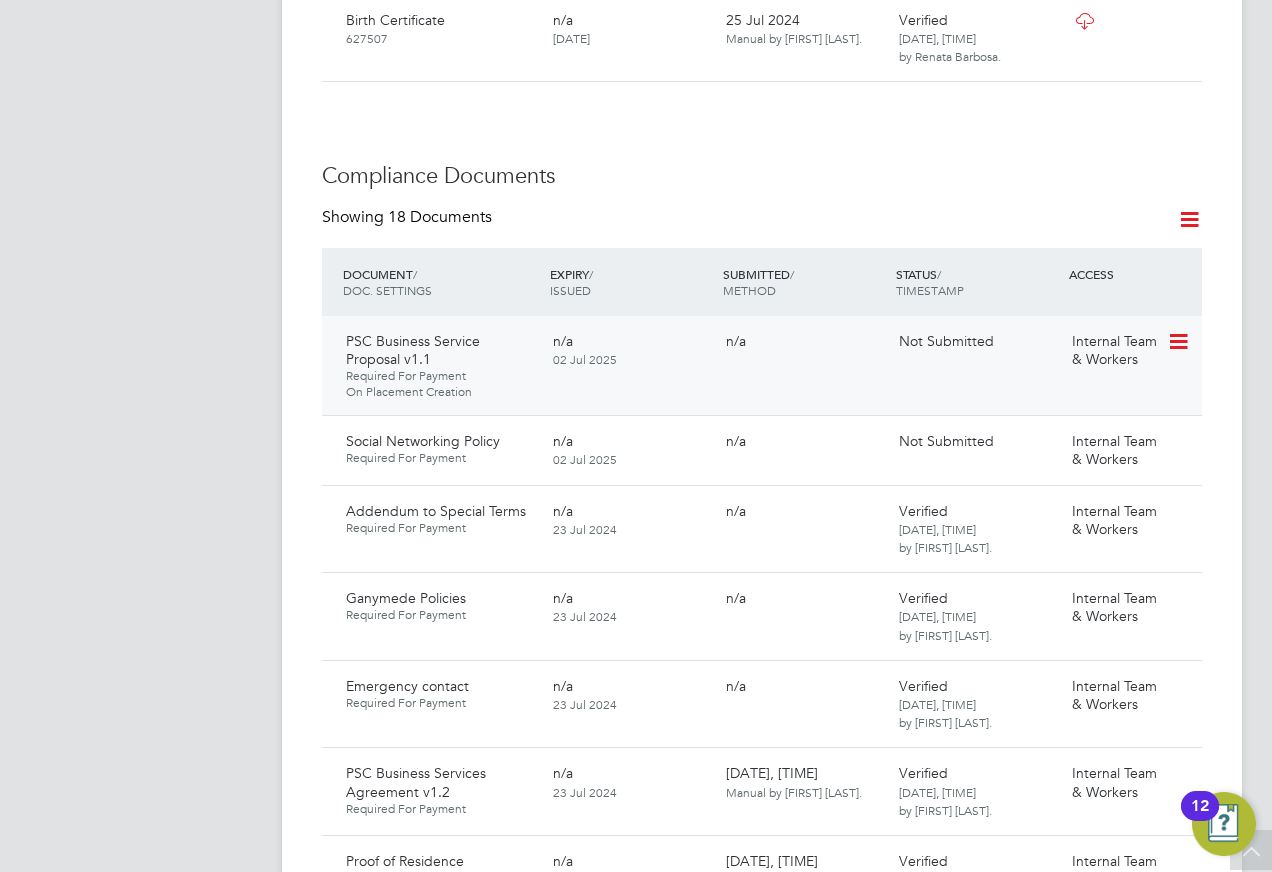 click 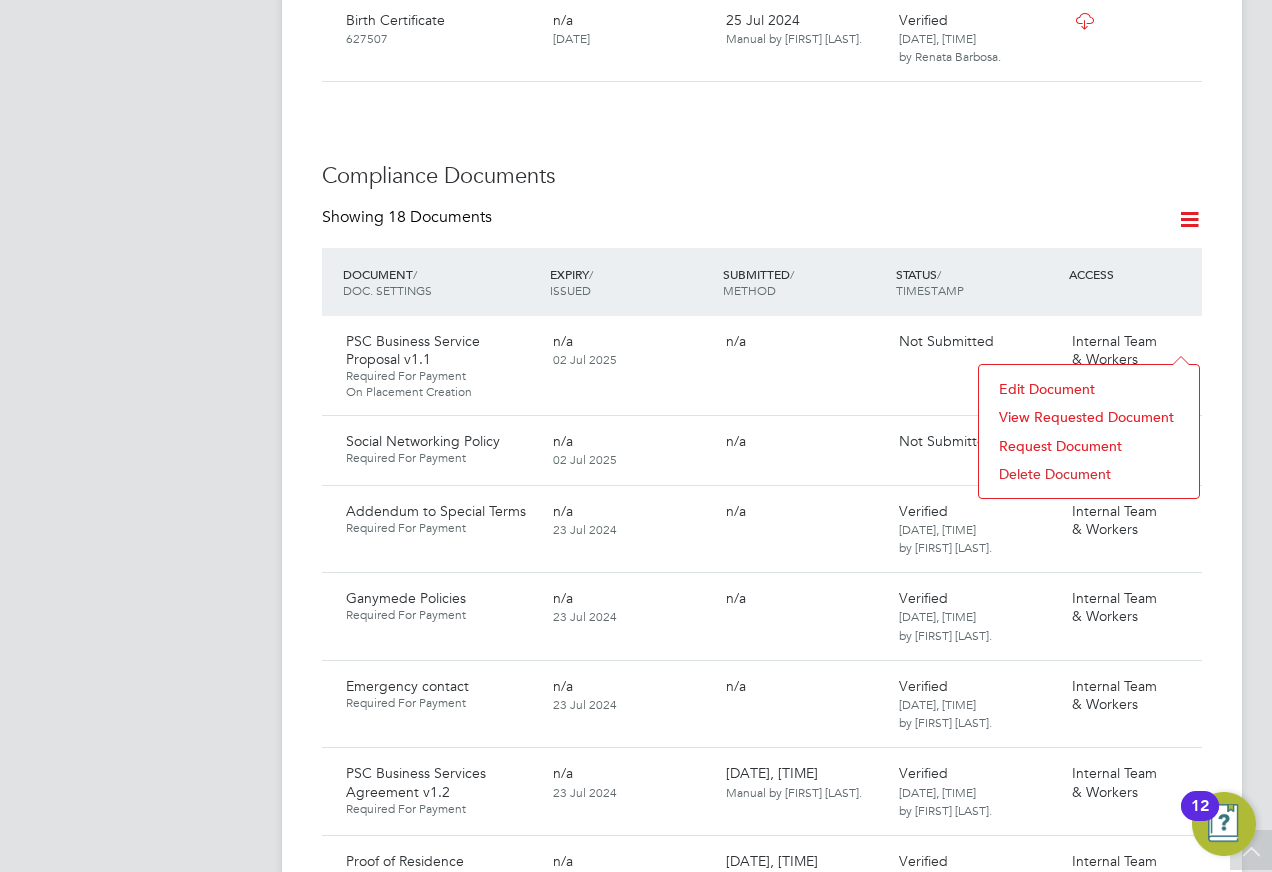 click on "Request Document" 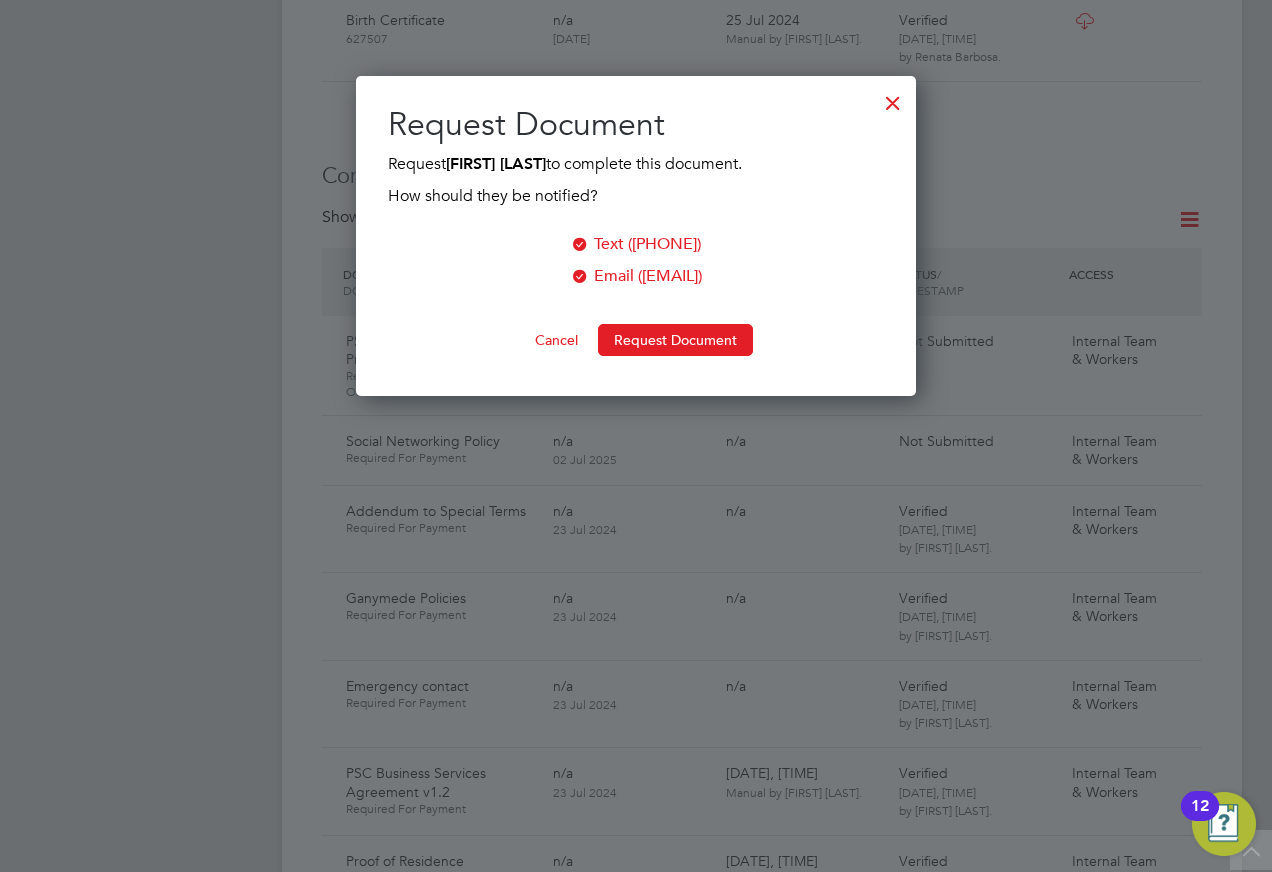 scroll, scrollTop: 10, scrollLeft: 10, axis: both 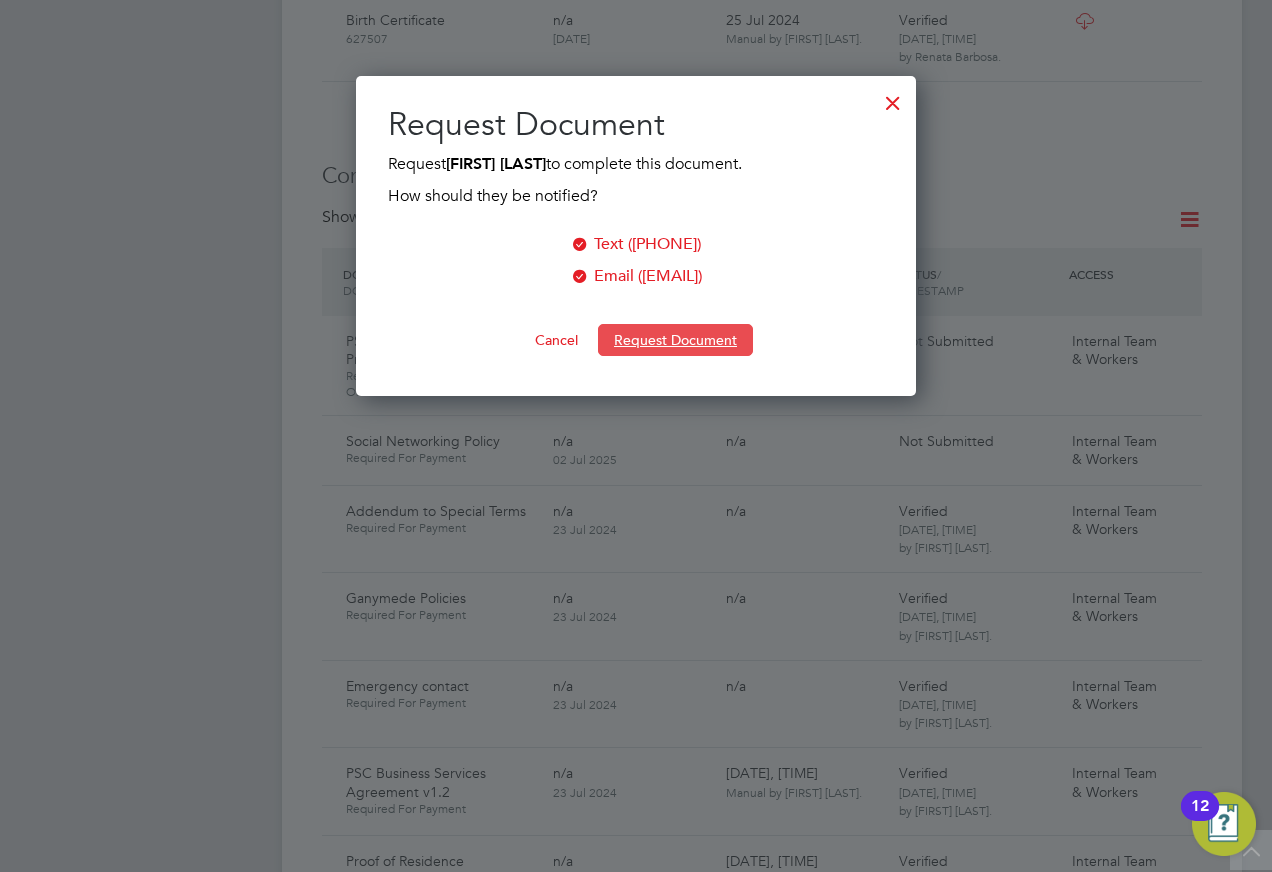 click on "Request Document" at bounding box center [675, 340] 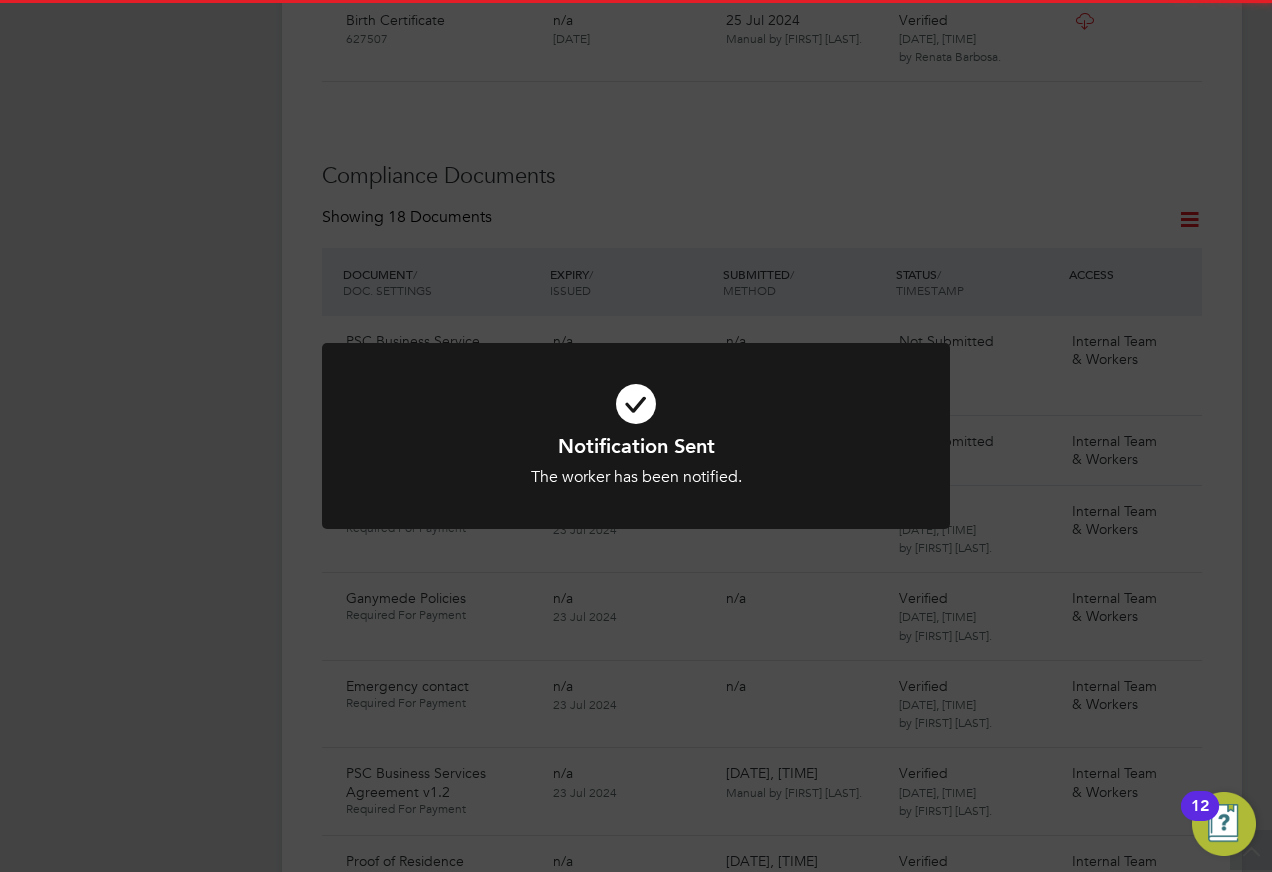 click on "Notification Sent The worker has been notified. Cancel Okay" 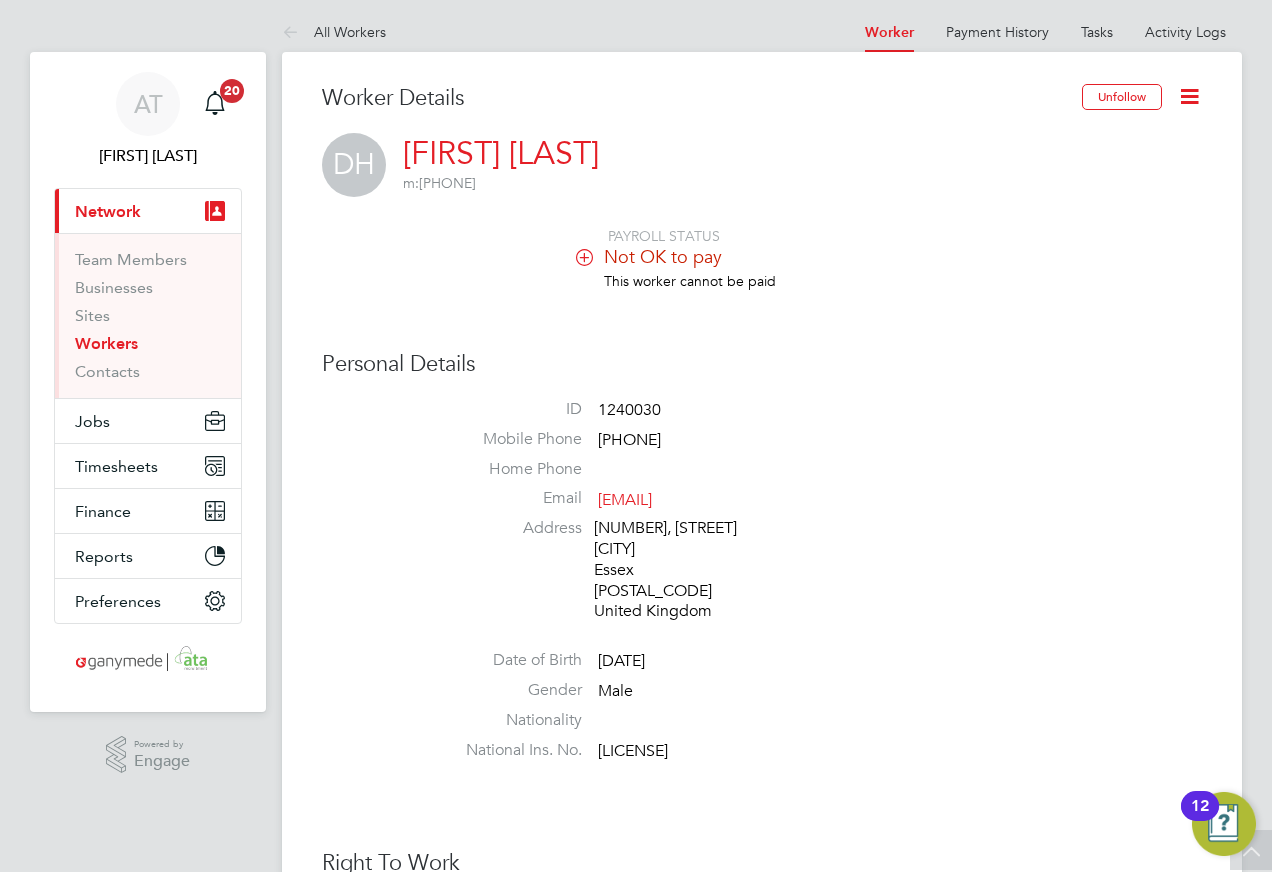 scroll, scrollTop: 0, scrollLeft: 0, axis: both 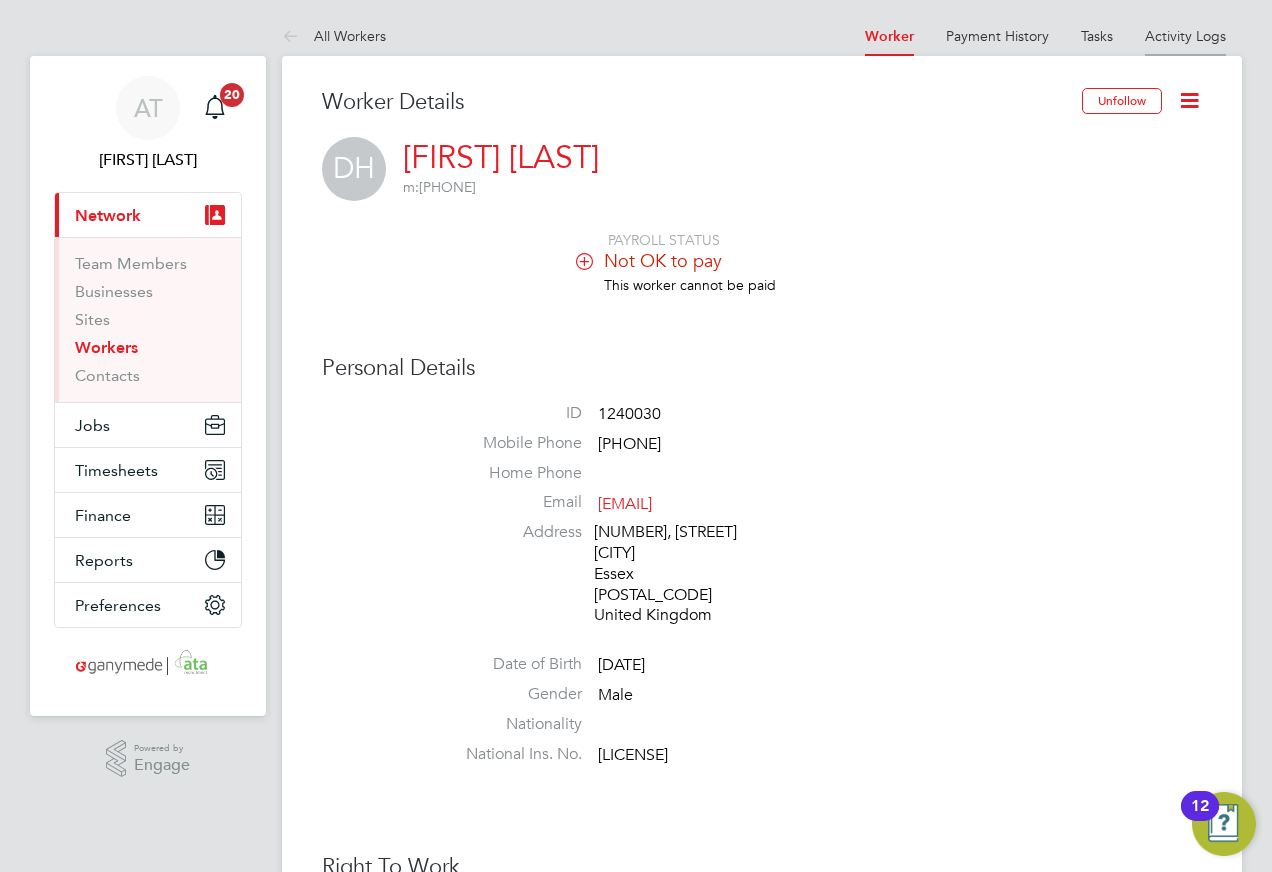 click on "Activity Logs" at bounding box center [1185, 36] 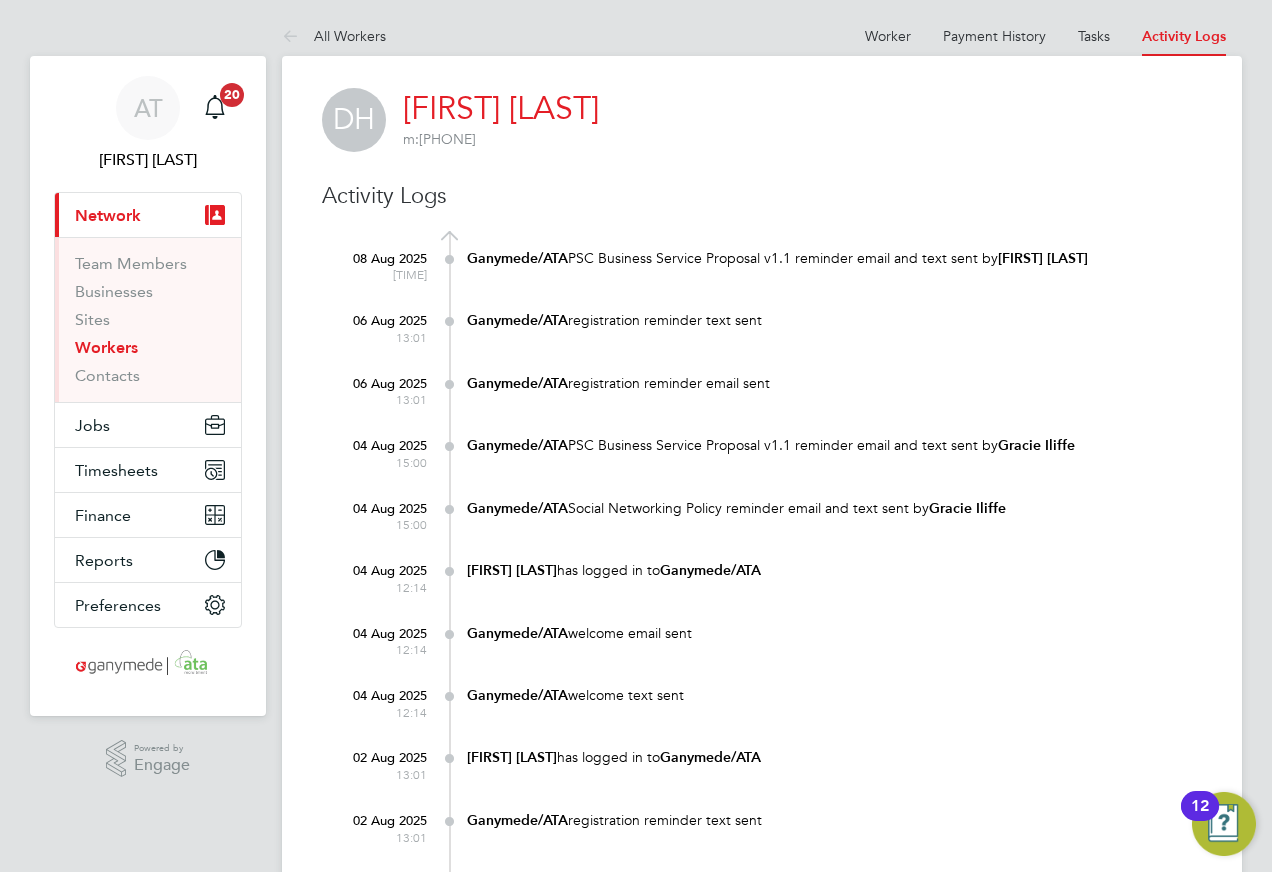 drag, startPoint x: 100, startPoint y: 351, endPoint x: 113, endPoint y: 350, distance: 13.038404 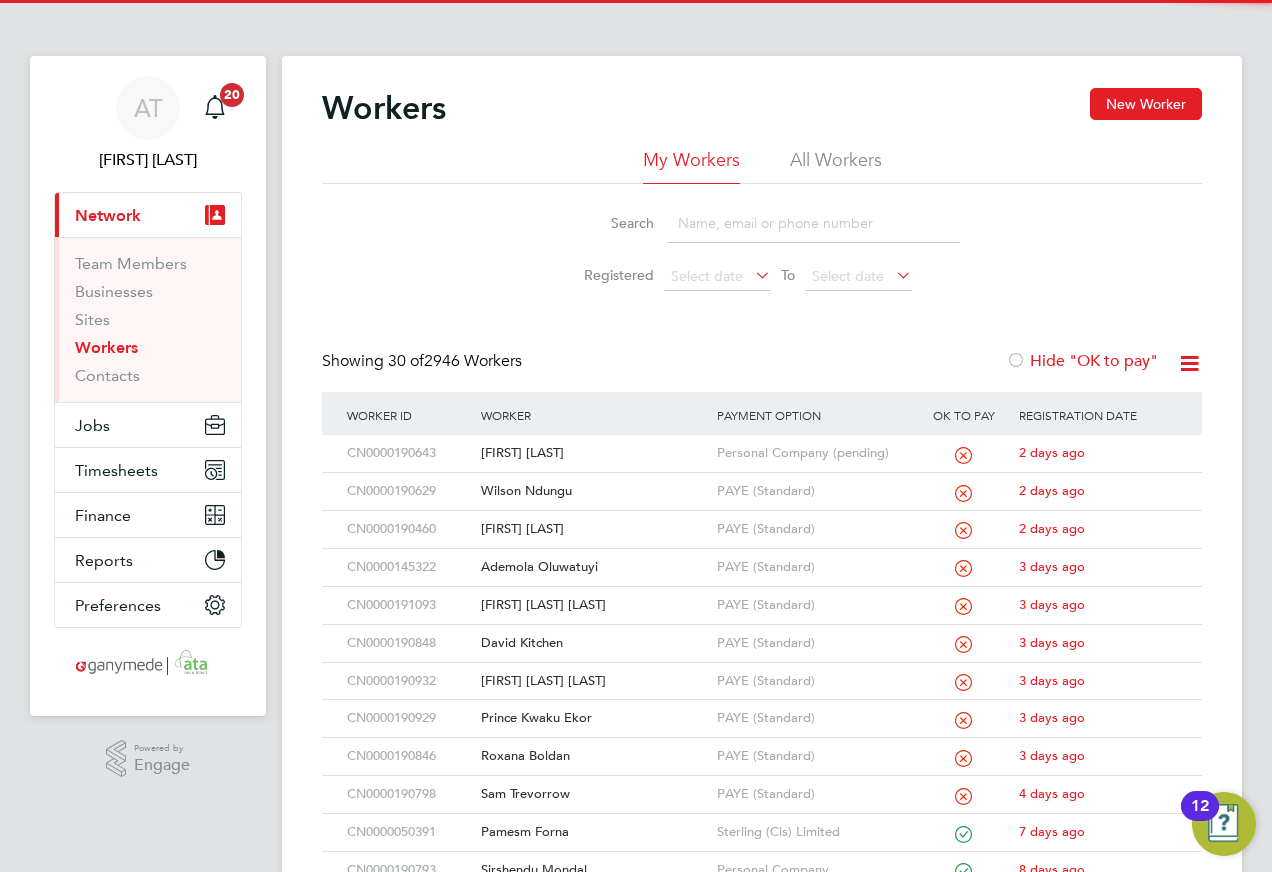 click 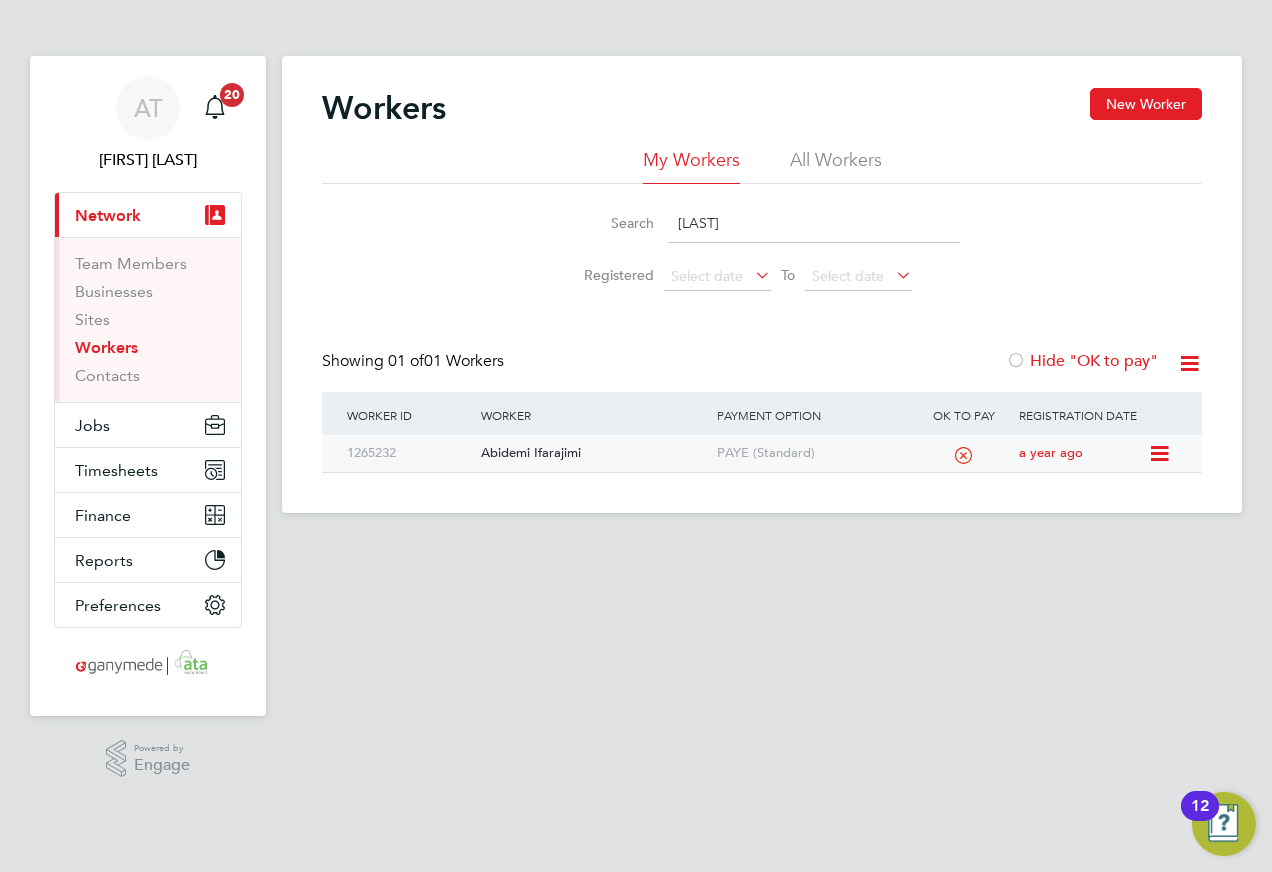 click on "Abidemi Ifarajimi" 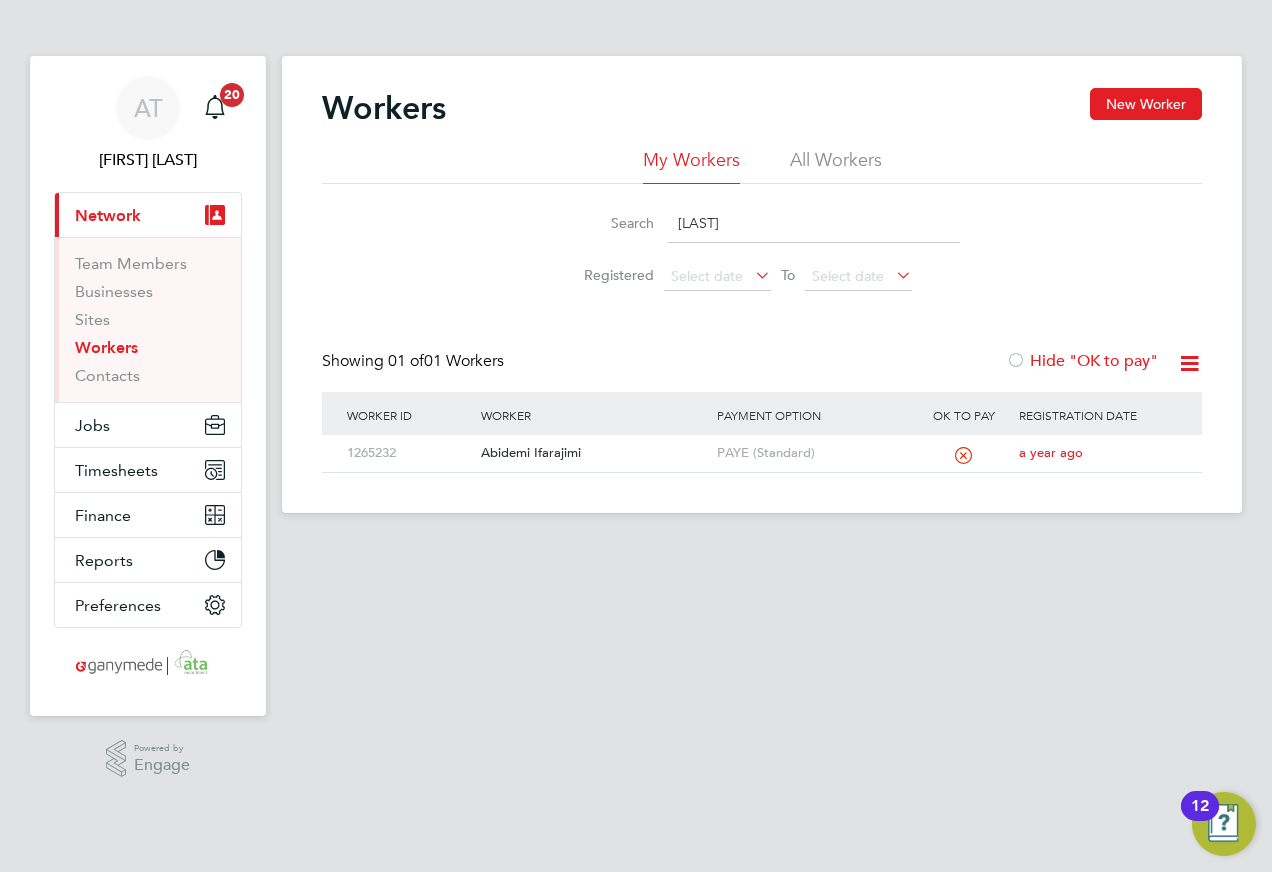 drag, startPoint x: 759, startPoint y: 216, endPoint x: 602, endPoint y: 219, distance: 157.02866 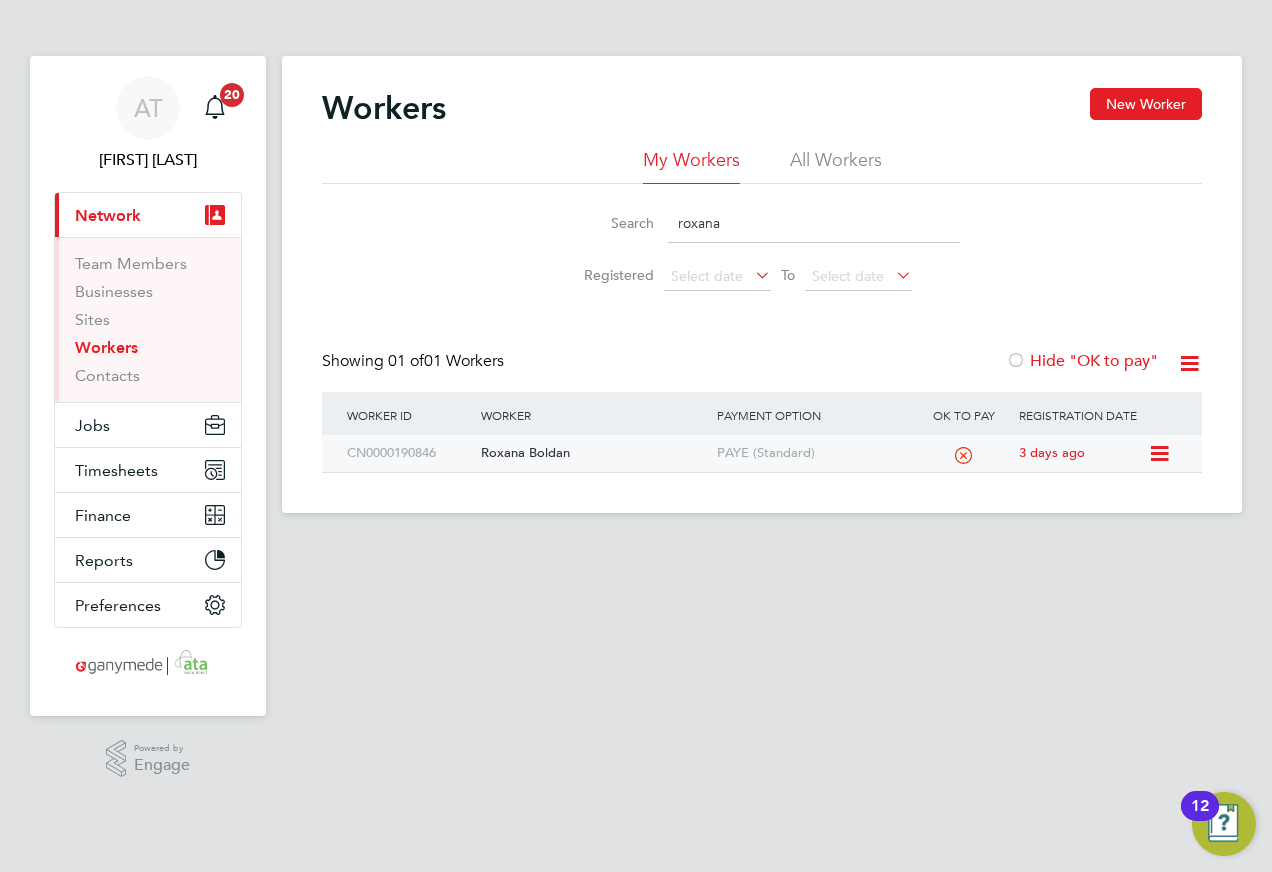 type on "roxana" 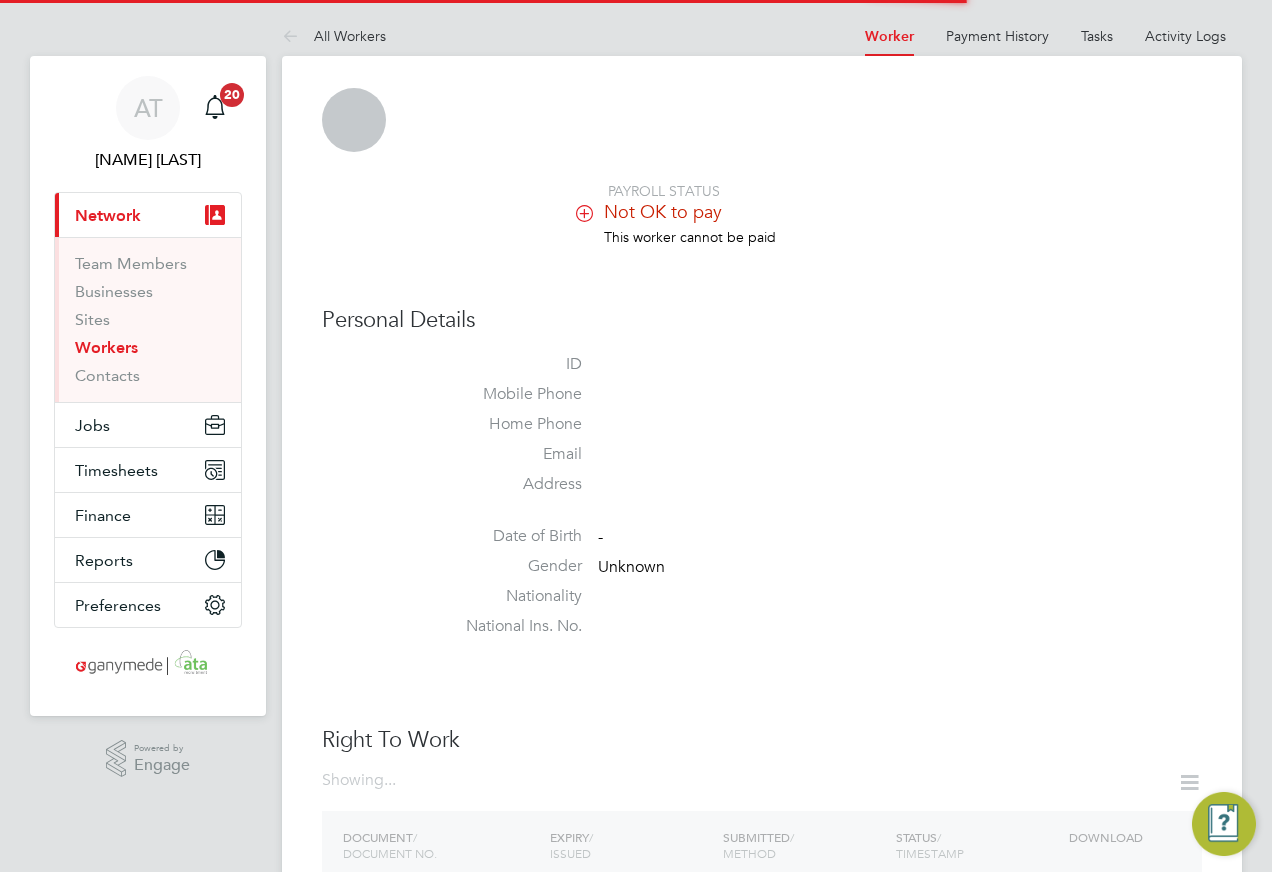 scroll, scrollTop: 0, scrollLeft: 0, axis: both 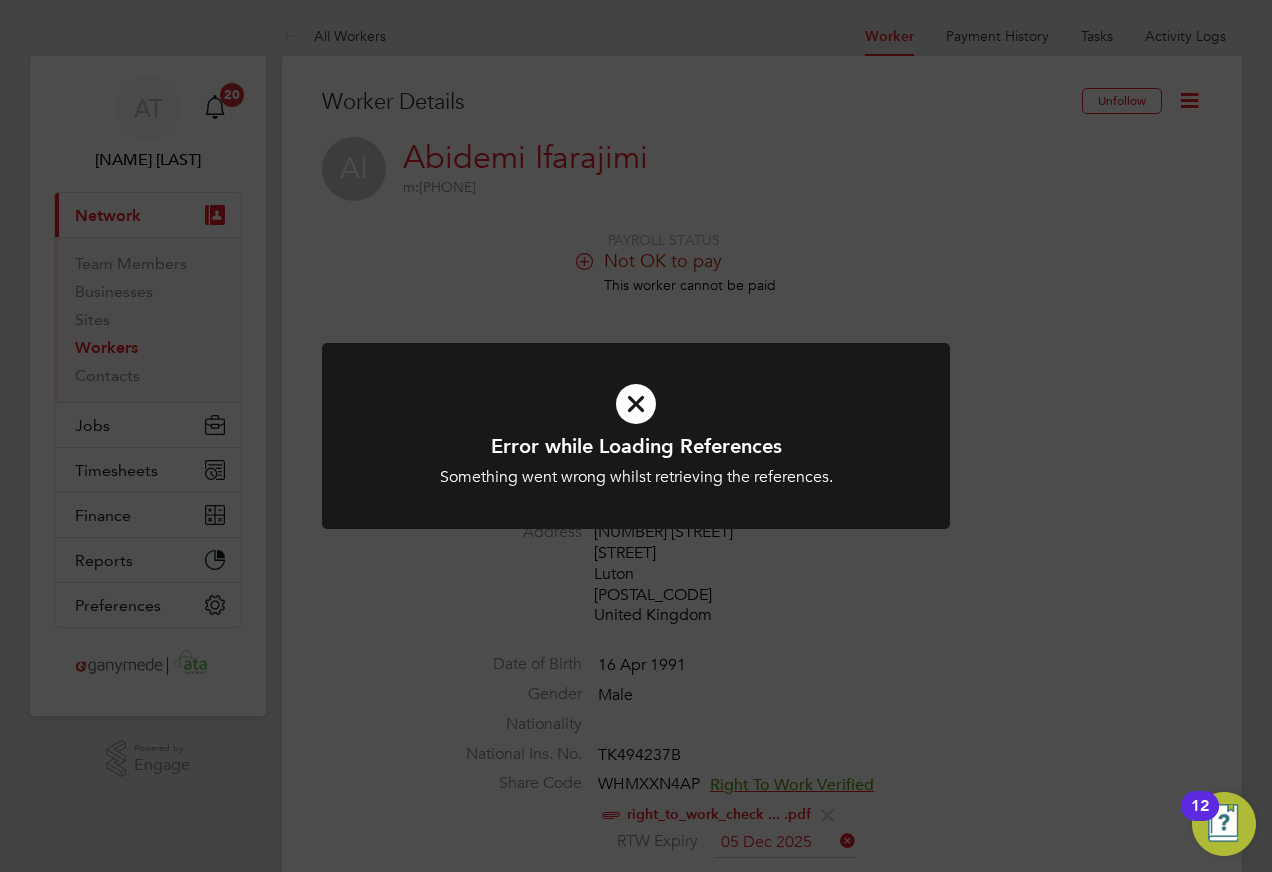 click at bounding box center [636, 404] 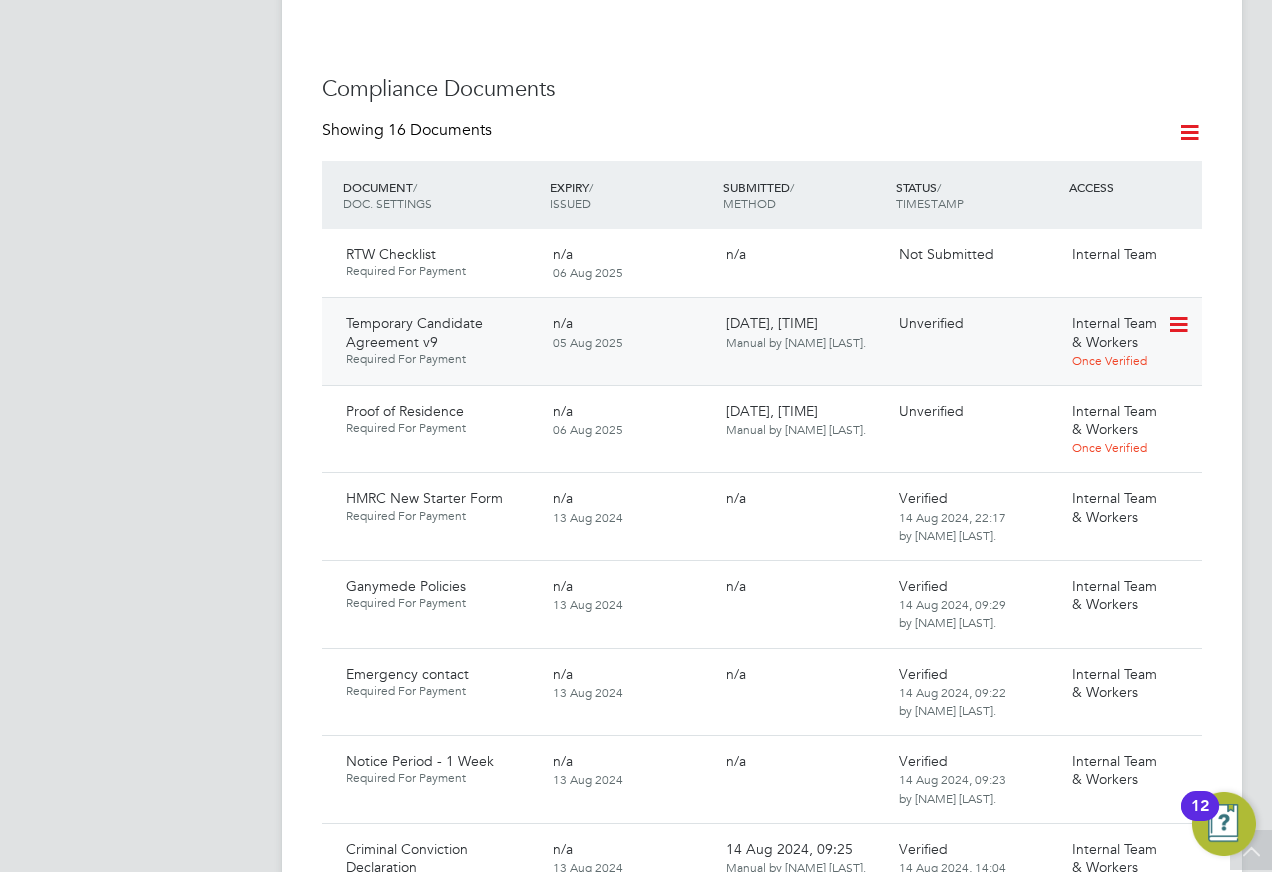scroll, scrollTop: 1200, scrollLeft: 0, axis: vertical 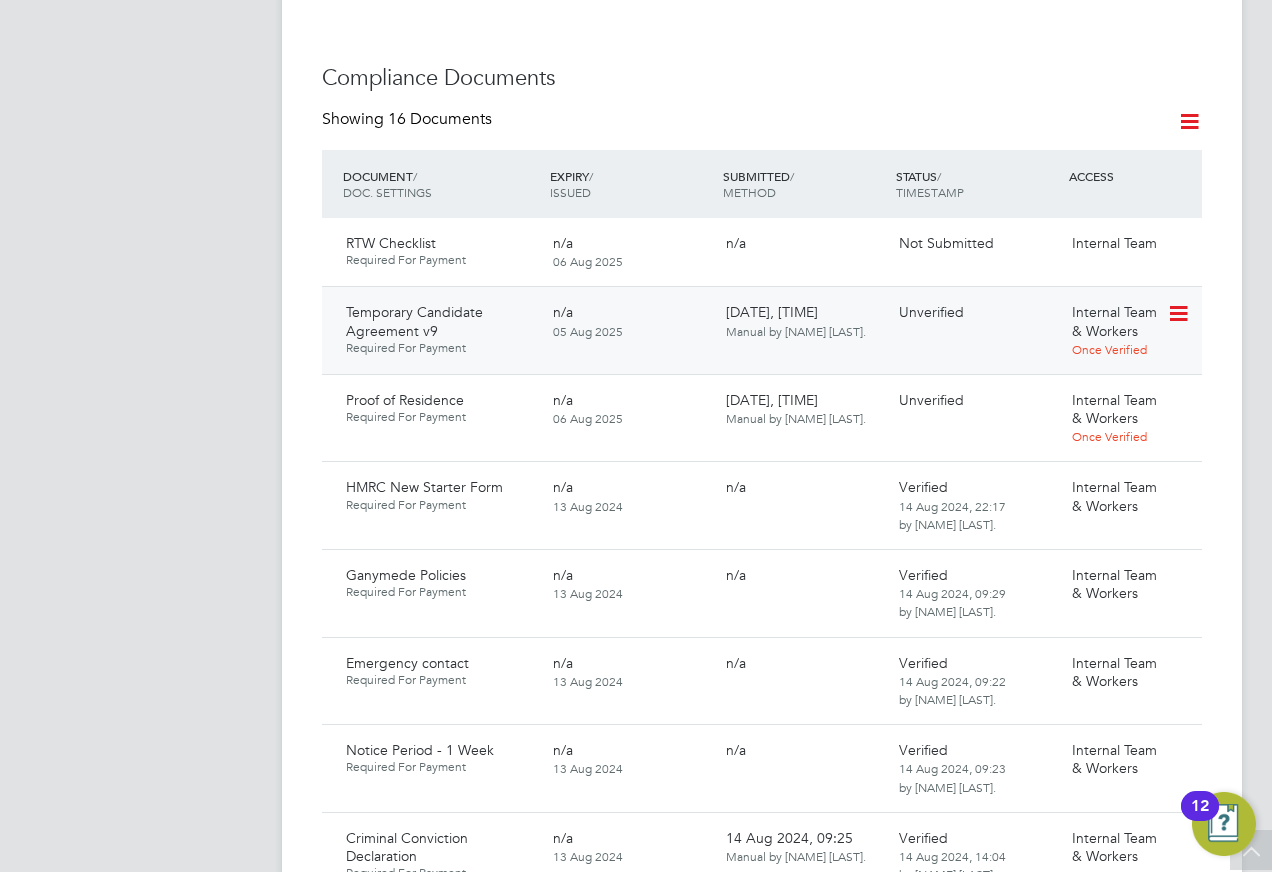 click 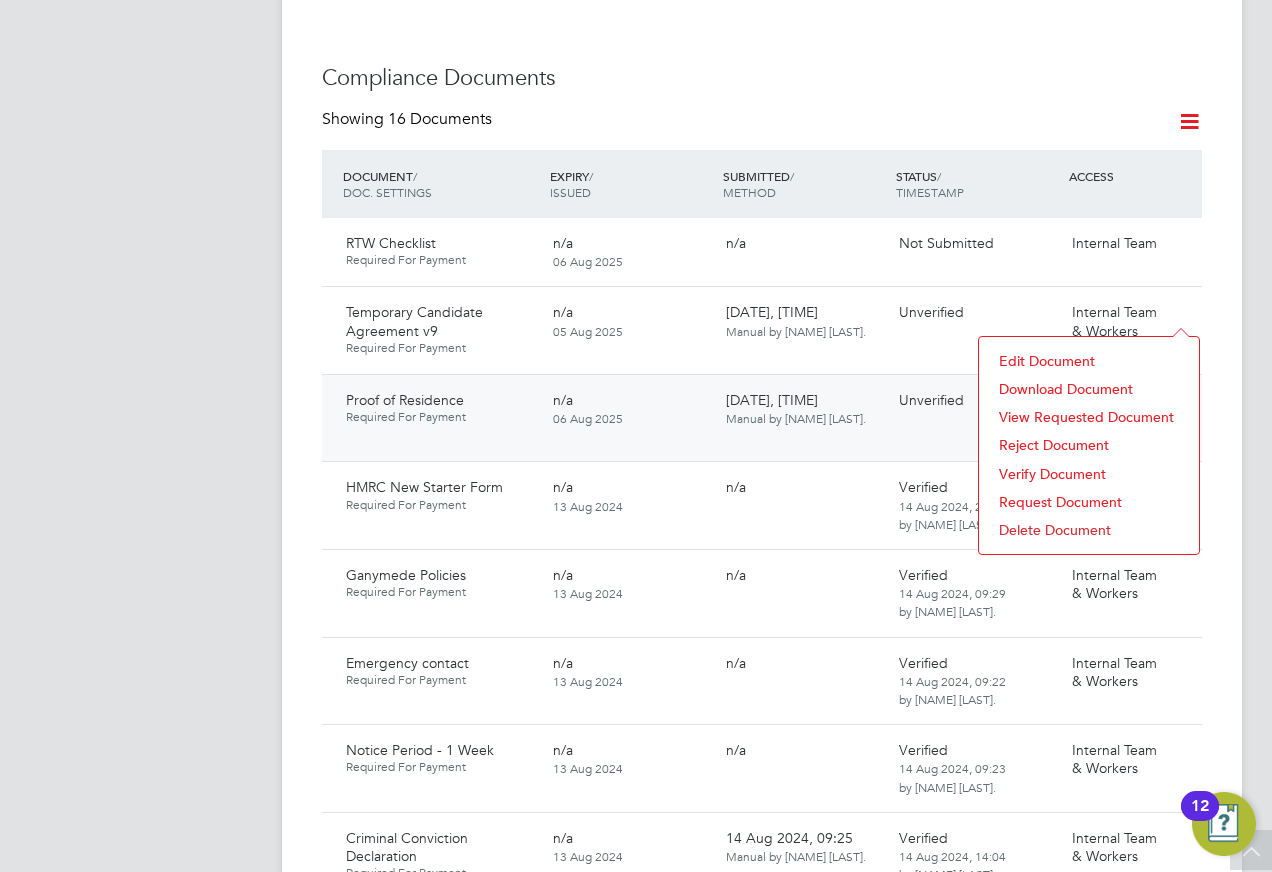 click on "n/a 06 Aug 2025" 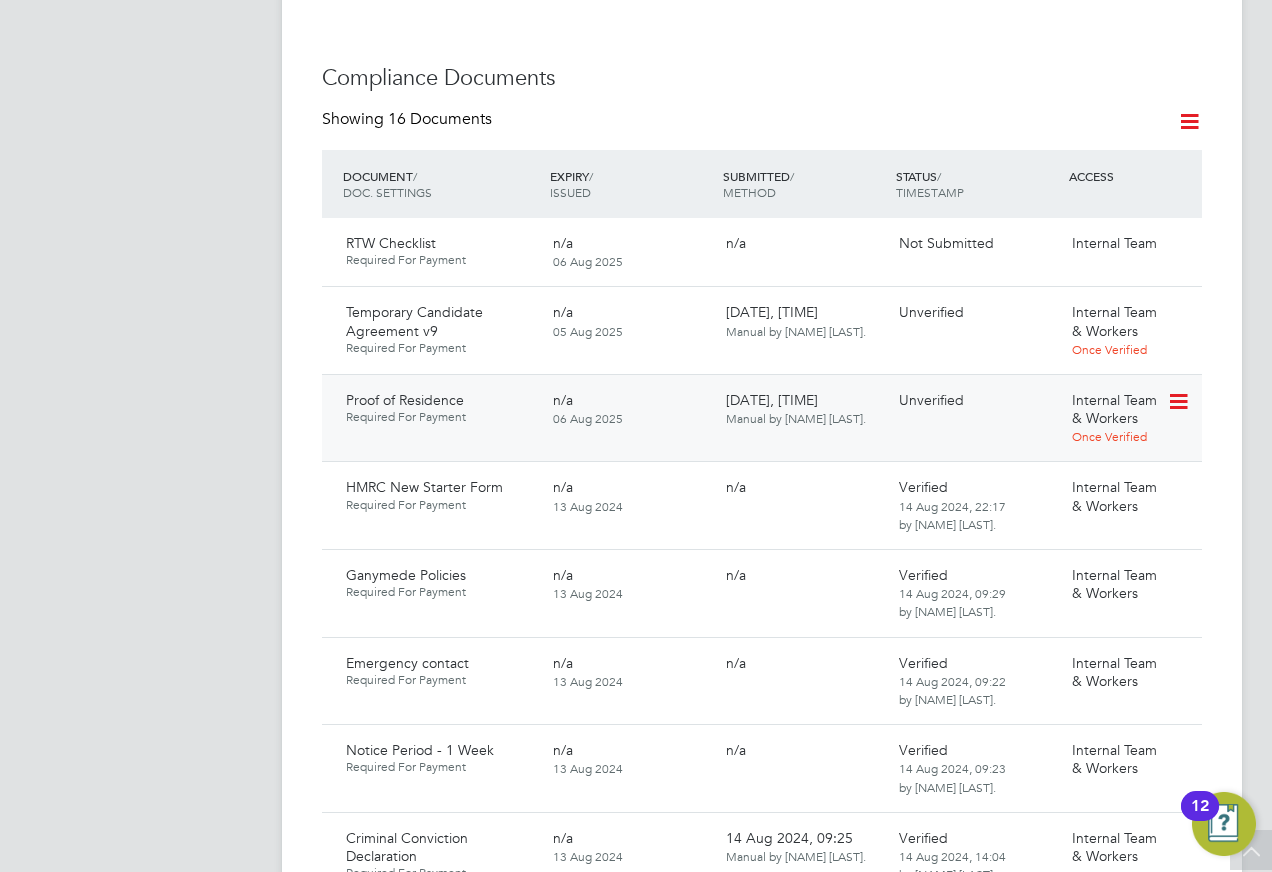 click 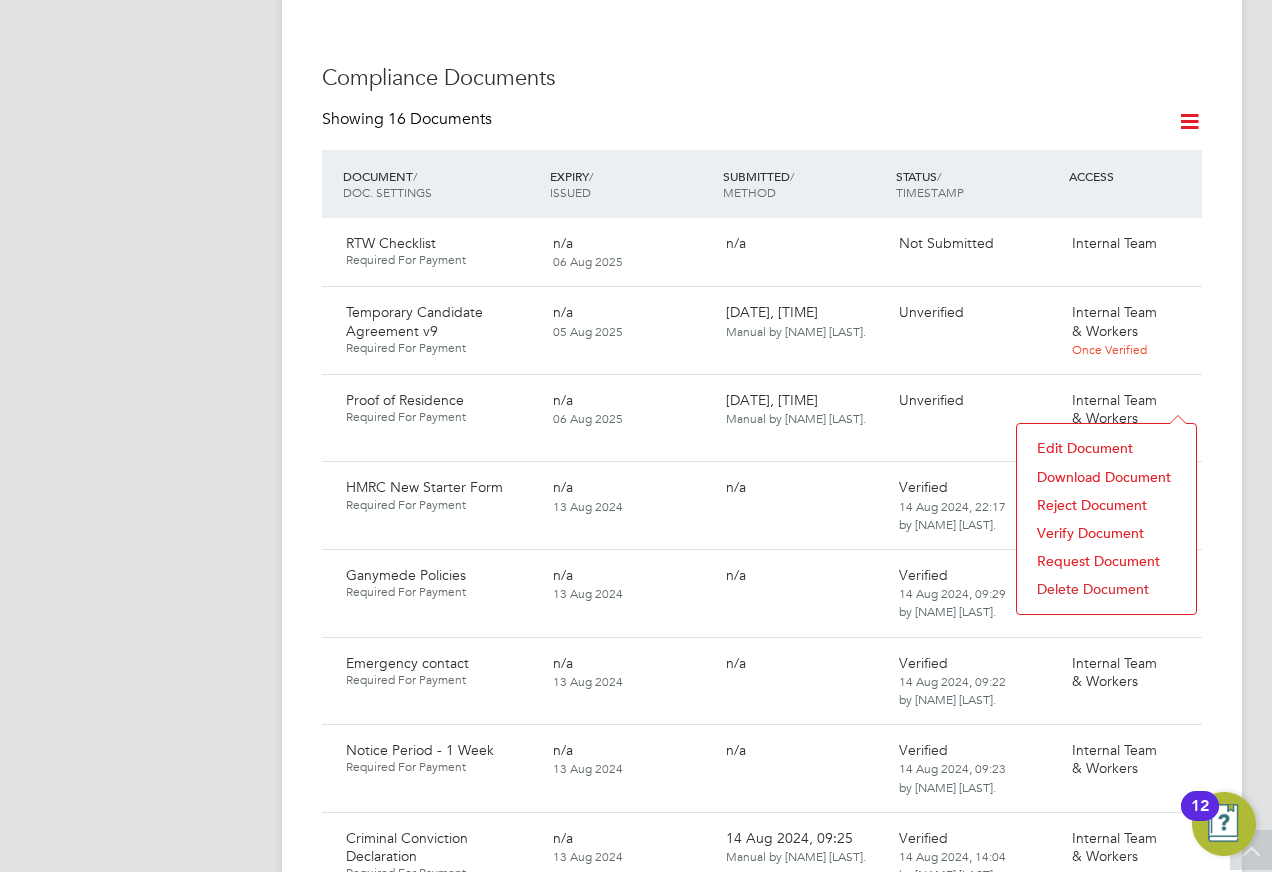 click on "Download Document" 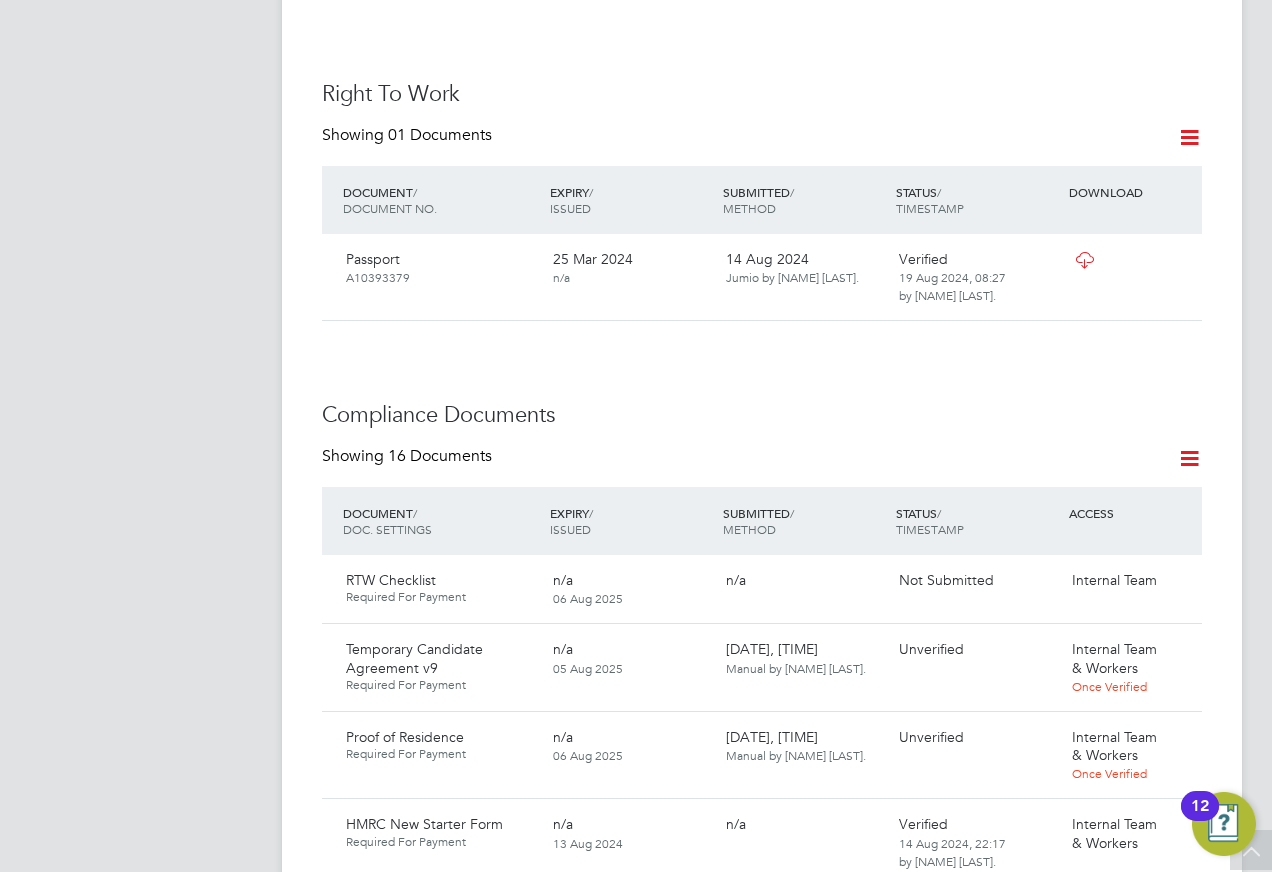 scroll, scrollTop: 1000, scrollLeft: 0, axis: vertical 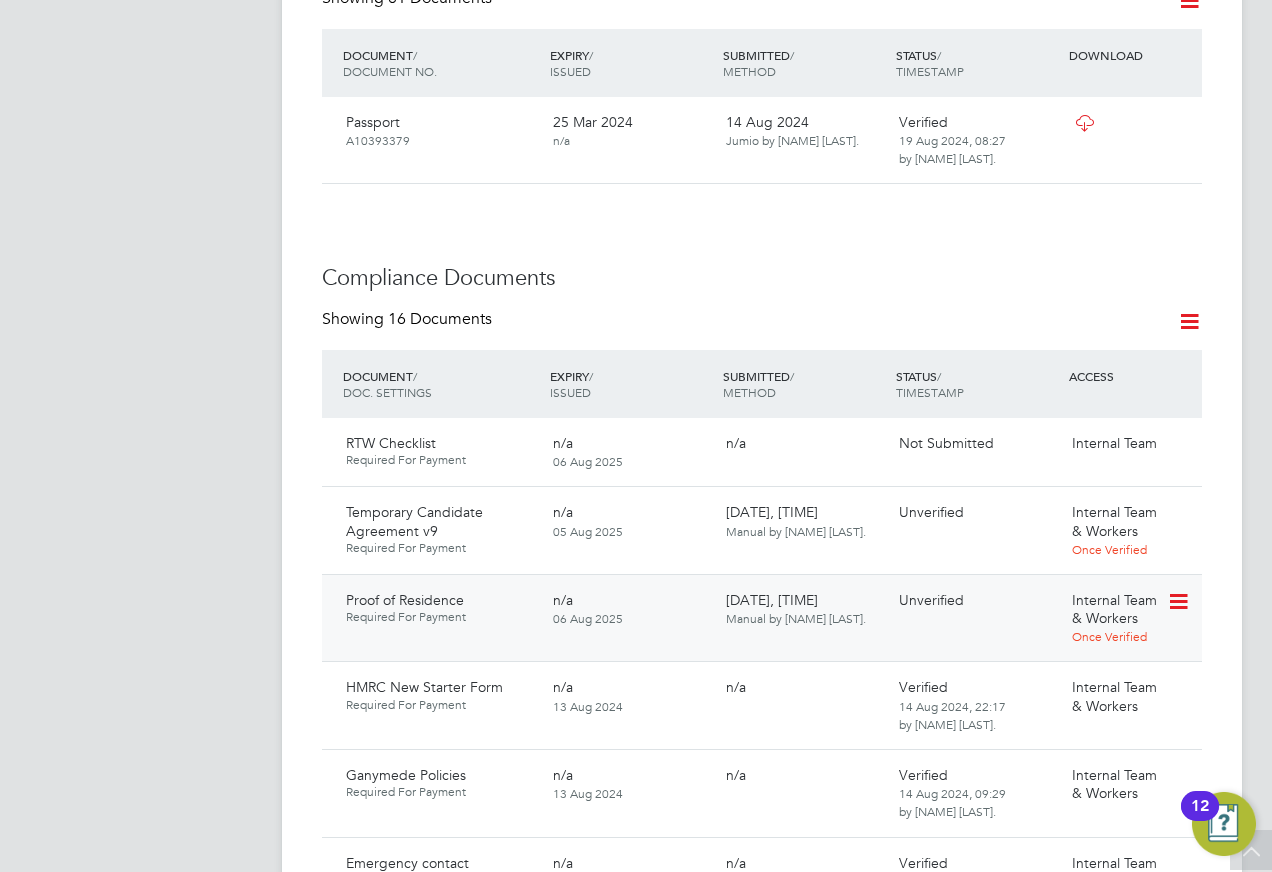click 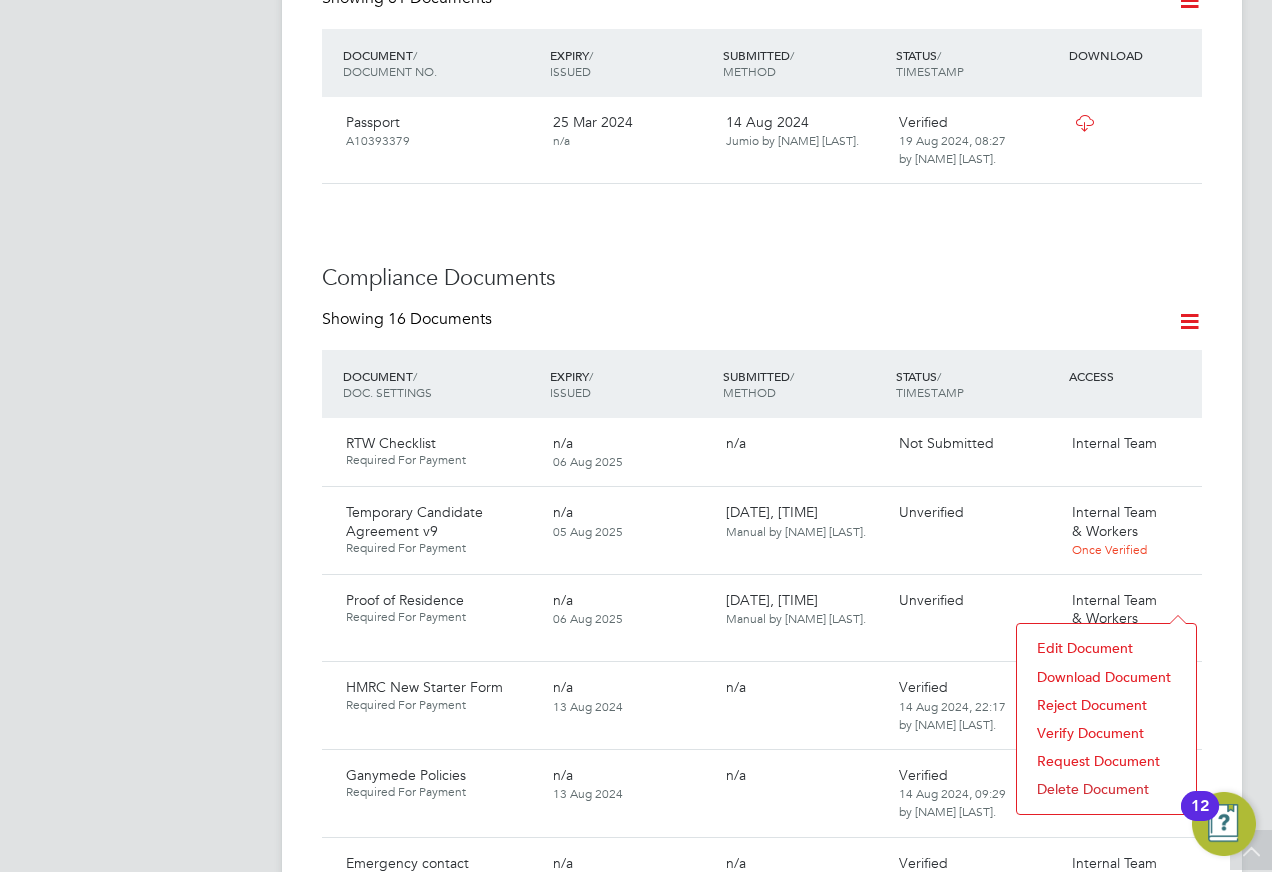 click on "Verify Document" 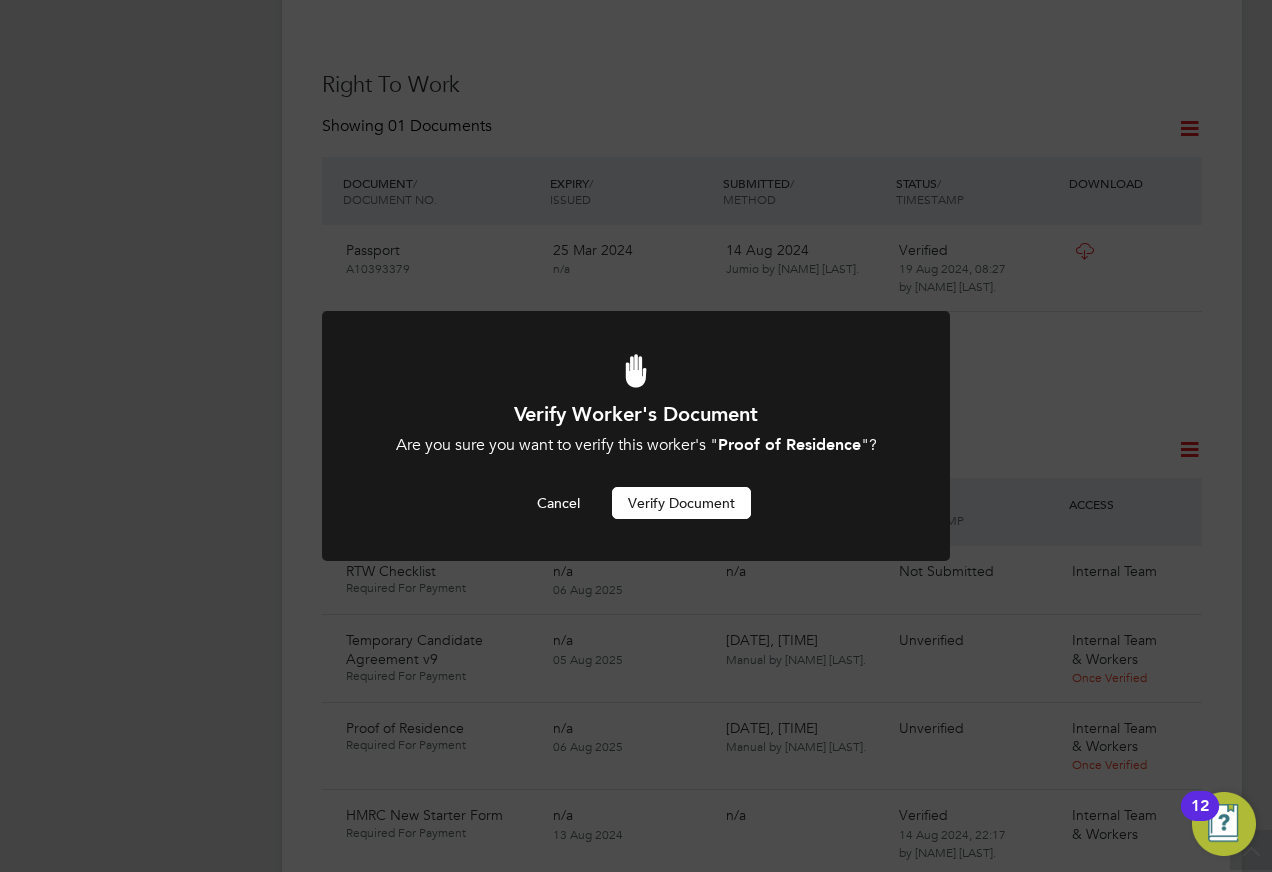 click on "Verify Document" at bounding box center [681, 503] 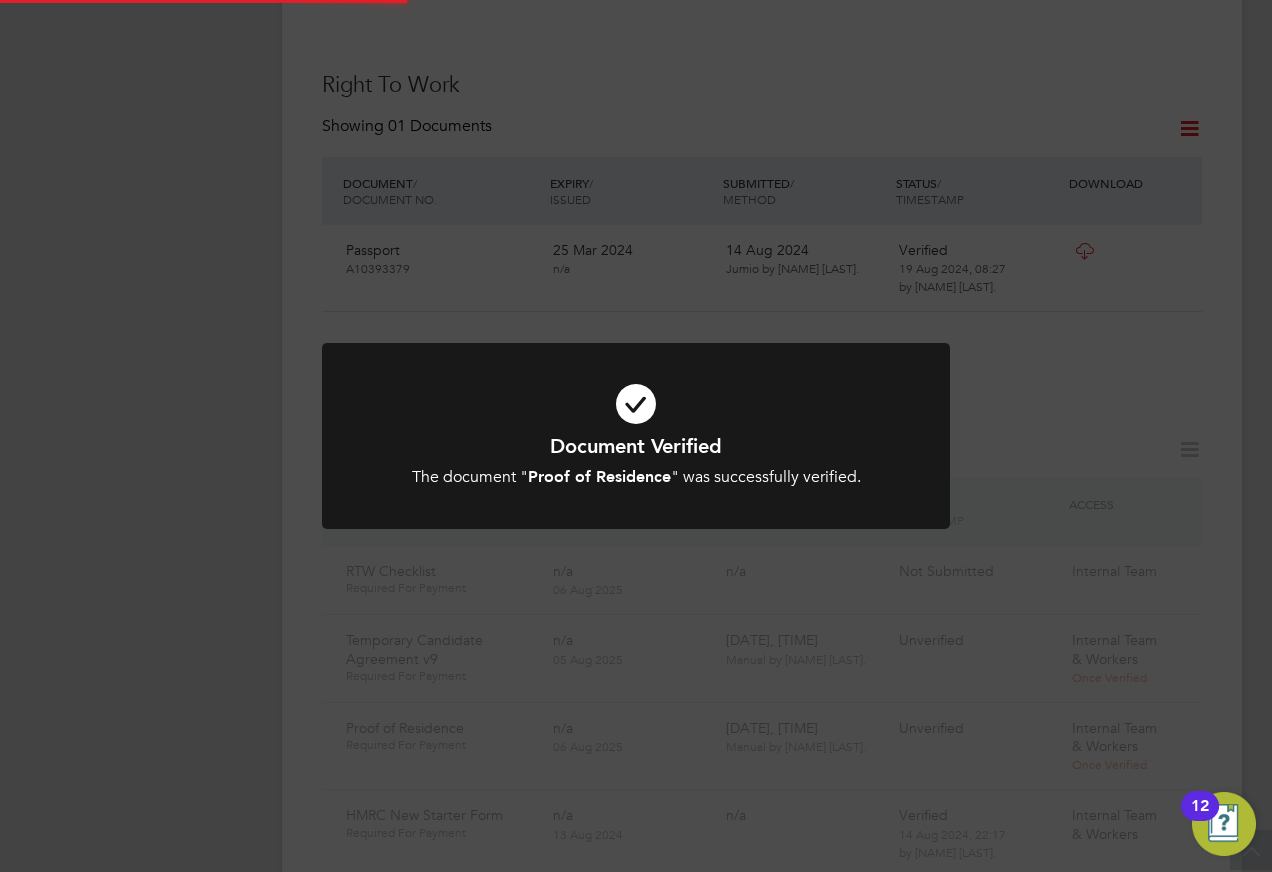 click on "Document Verified The document " Proof of Residence " was successfully verified. Cancel Okay" 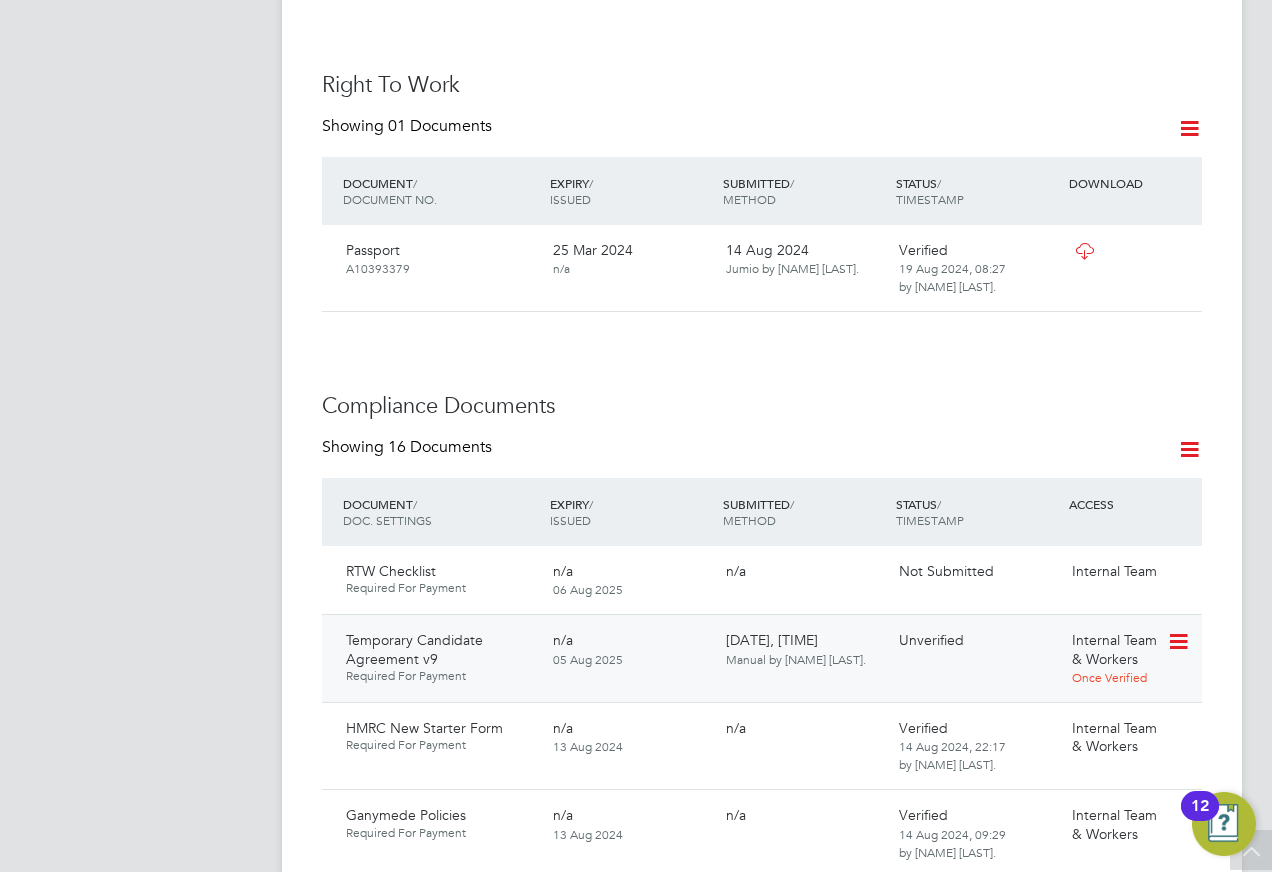 click 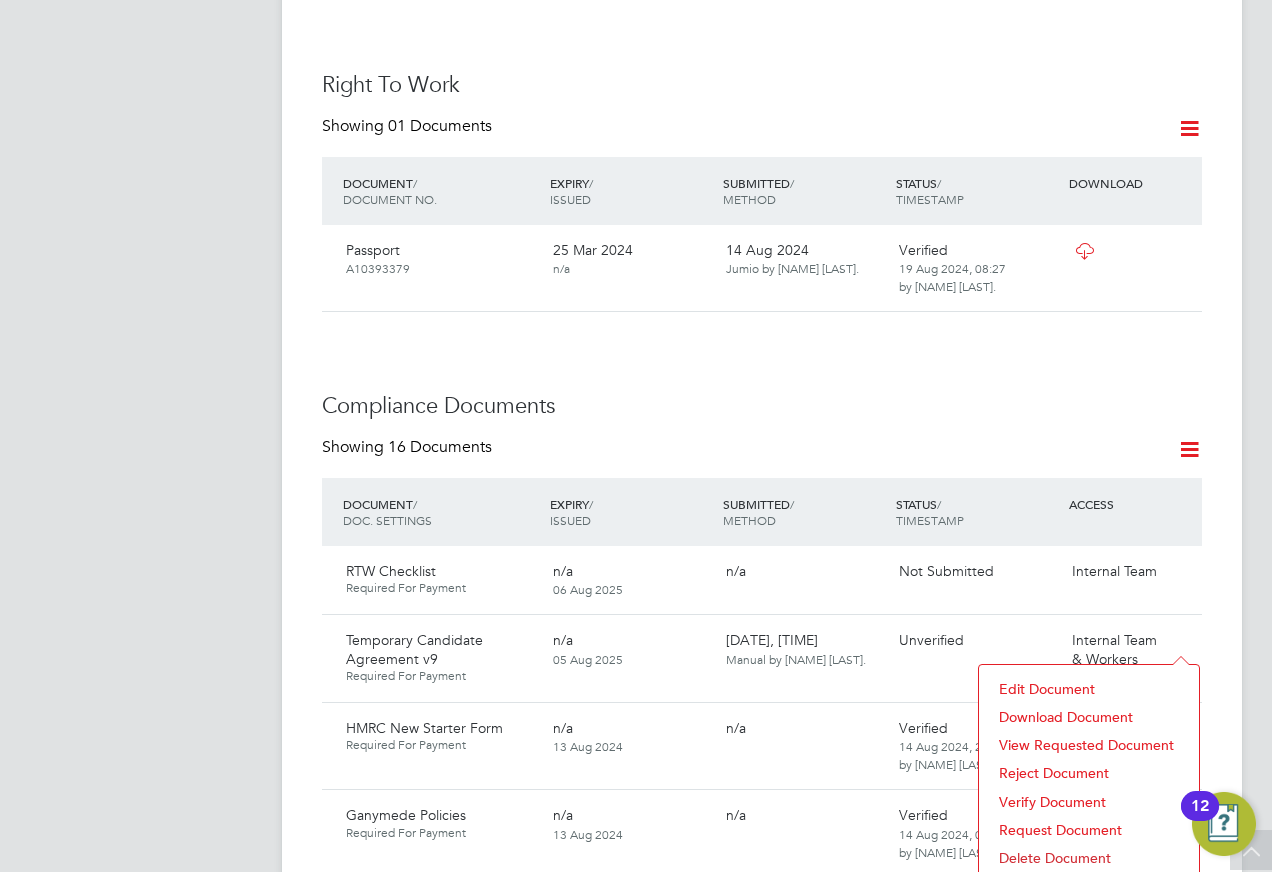 click on "Reject Document" 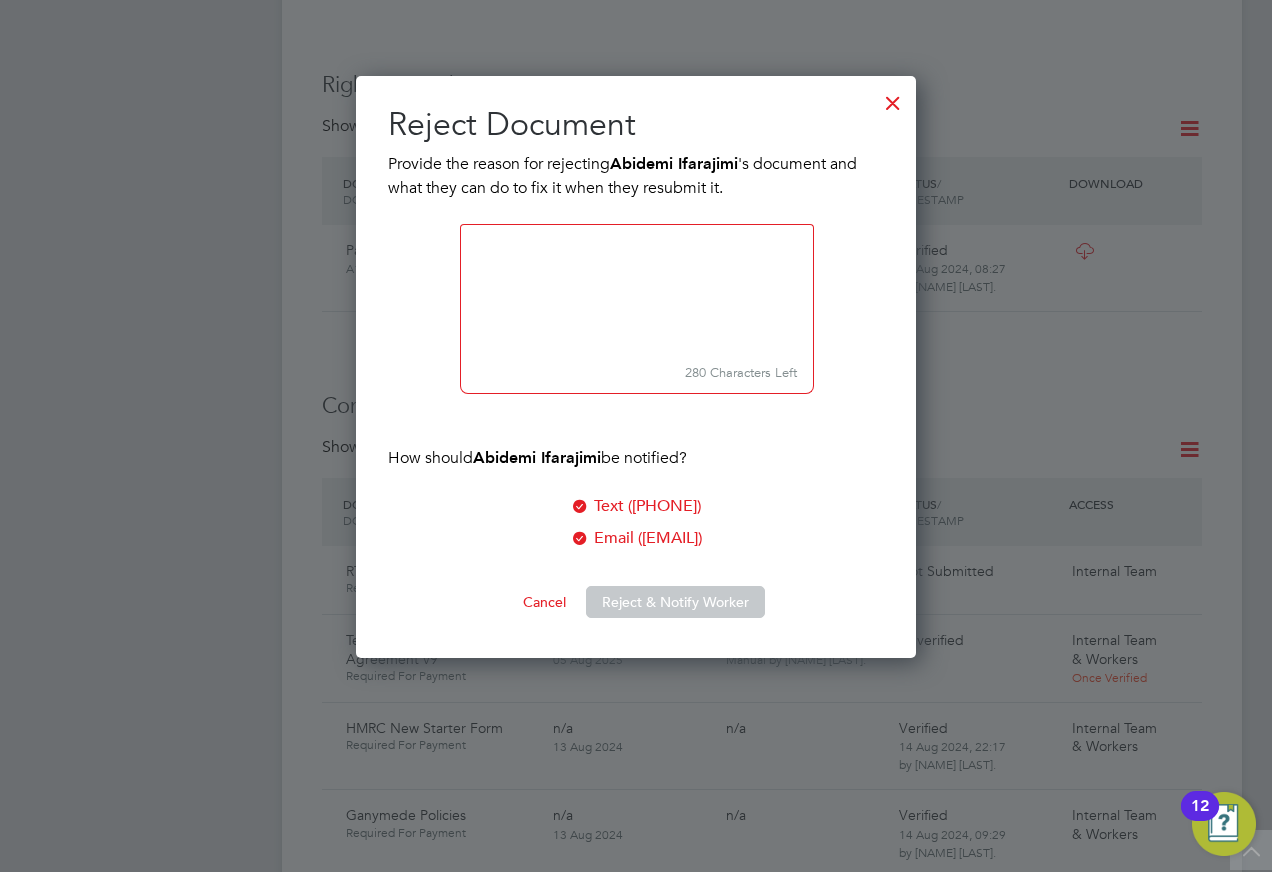 scroll, scrollTop: 10, scrollLeft: 10, axis: both 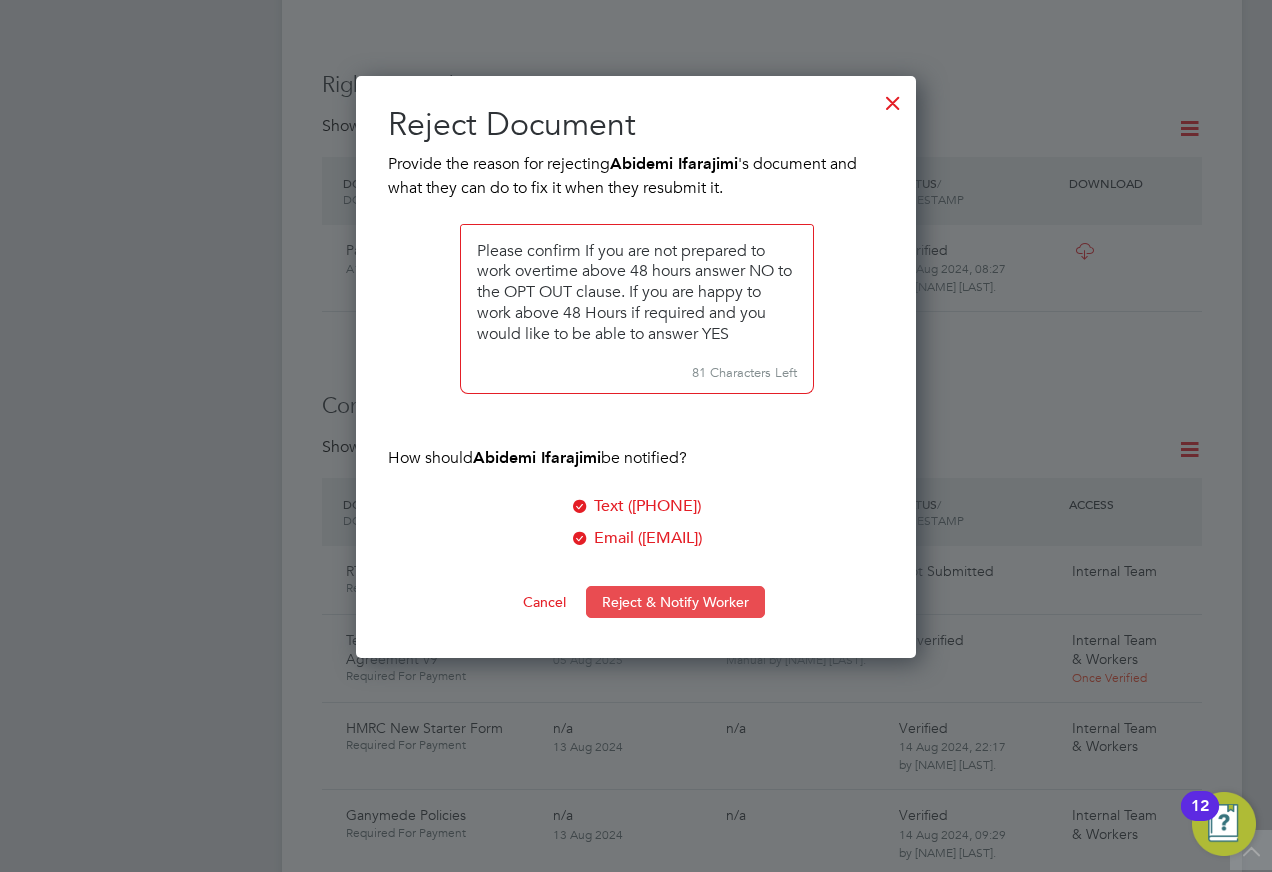 type on "Please confirm If you are not prepared to work overtime above 48 hours answer NO to the OPT OUT clause. If you are happy to work above 48 Hours if required and you would like to be able to answer YES" 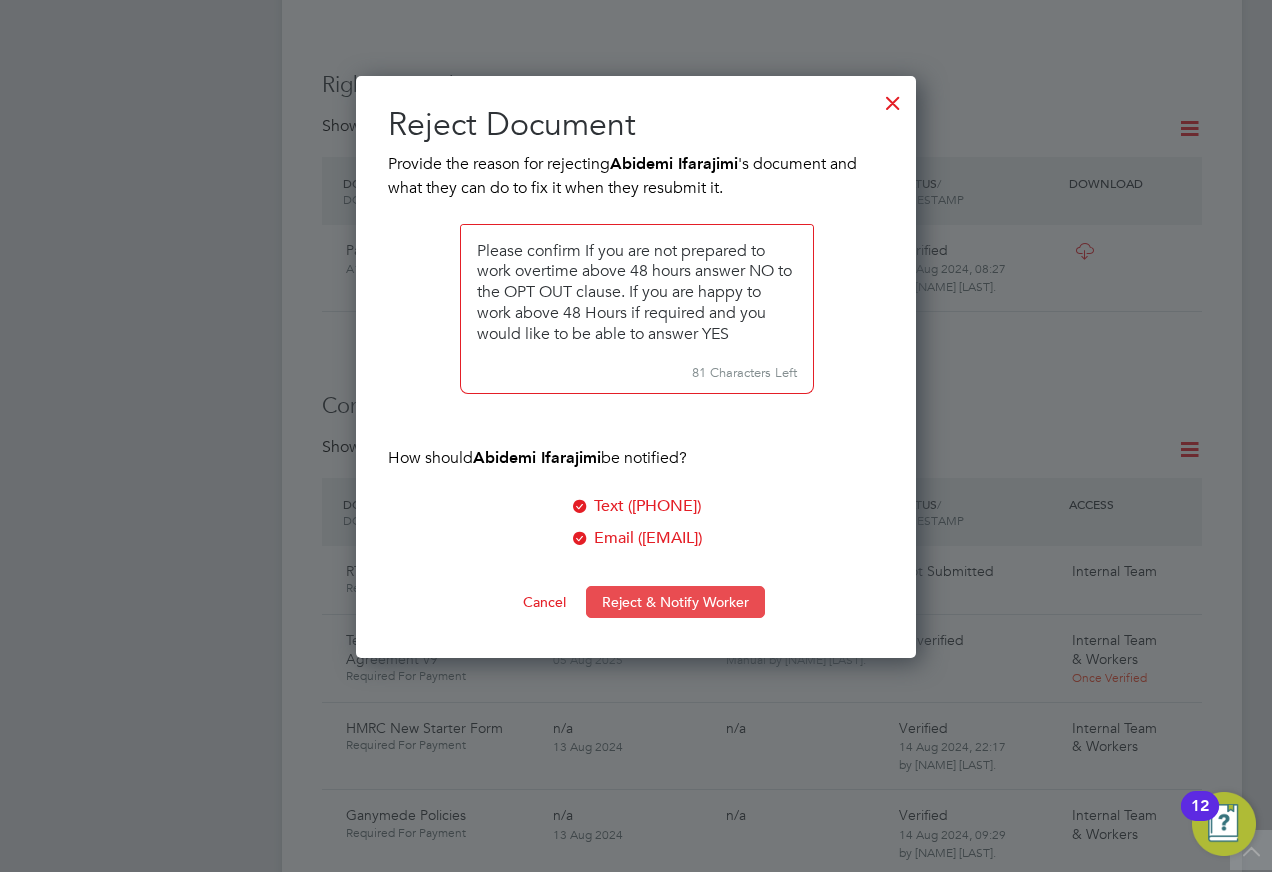 click on "Reject & Notify Worker" at bounding box center [675, 602] 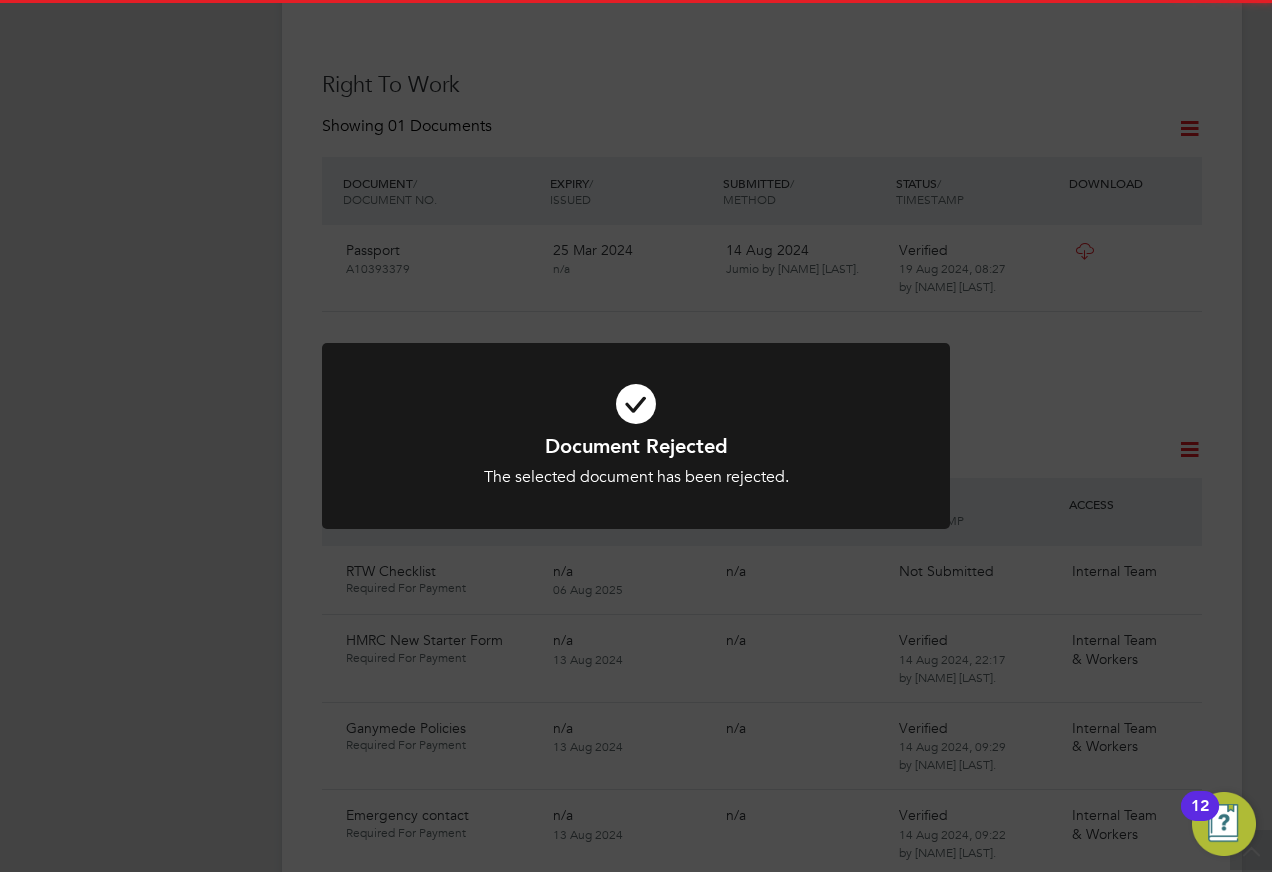 click on "Document Rejected The selected document has been rejected. Cancel Okay" 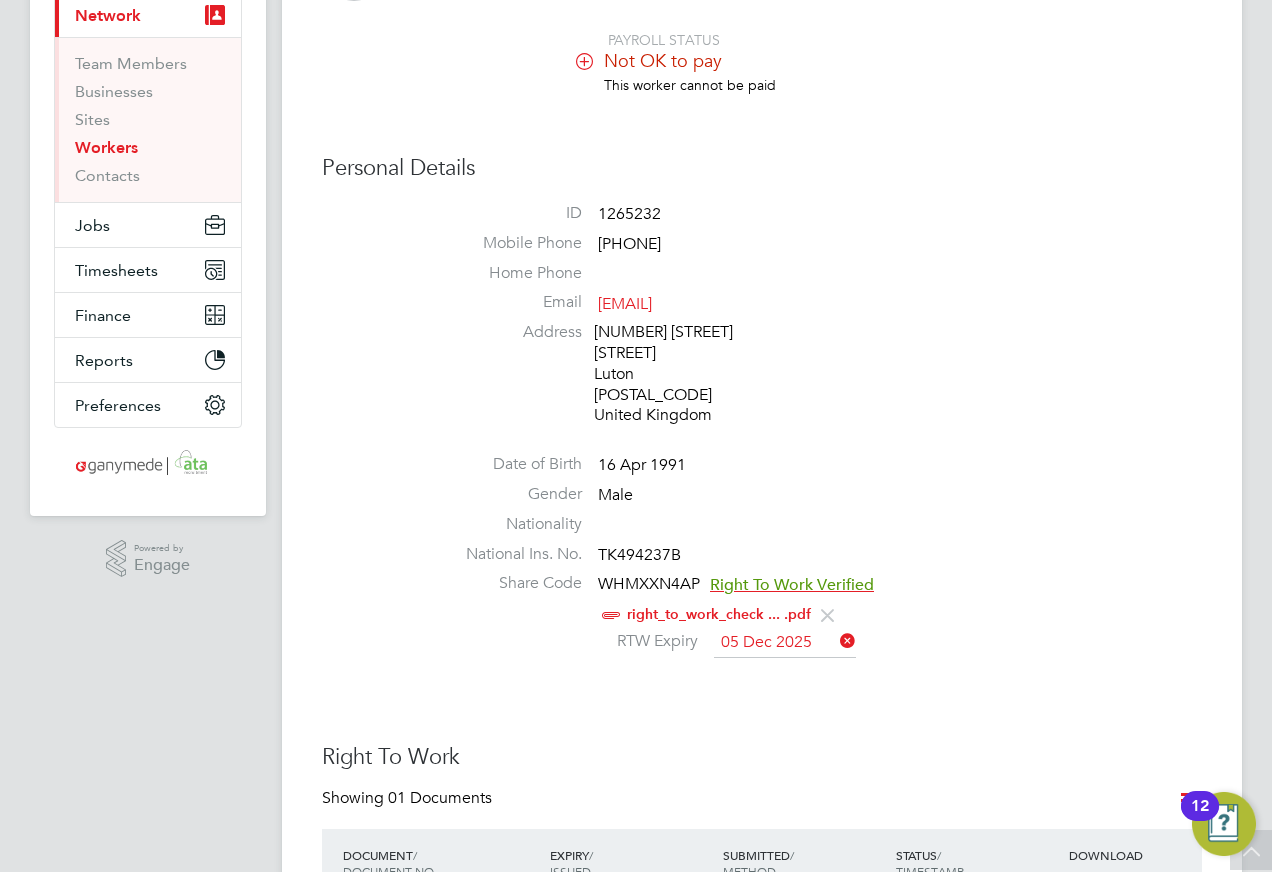 scroll, scrollTop: 193, scrollLeft: 0, axis: vertical 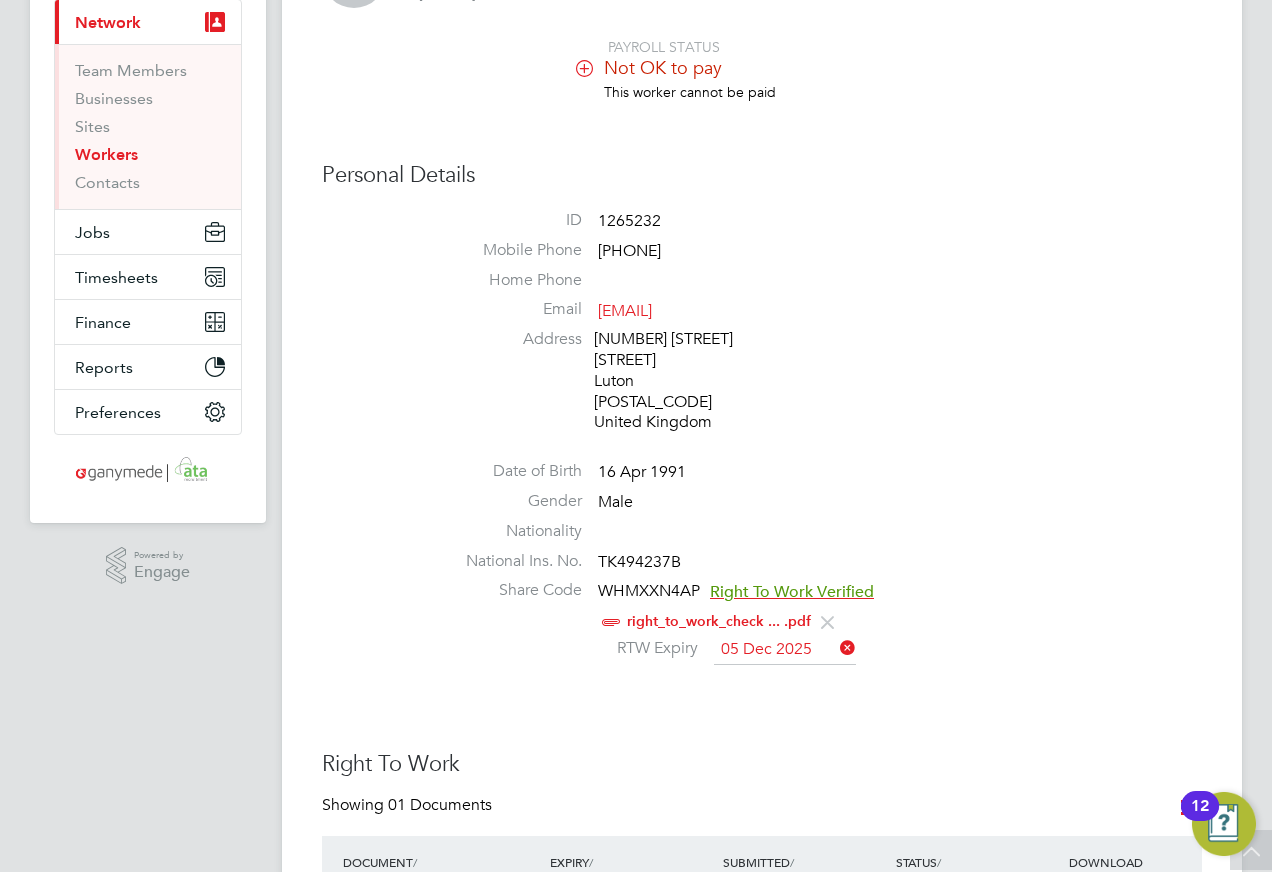 drag, startPoint x: 651, startPoint y: 620, endPoint x: 634, endPoint y: 608, distance: 20.808653 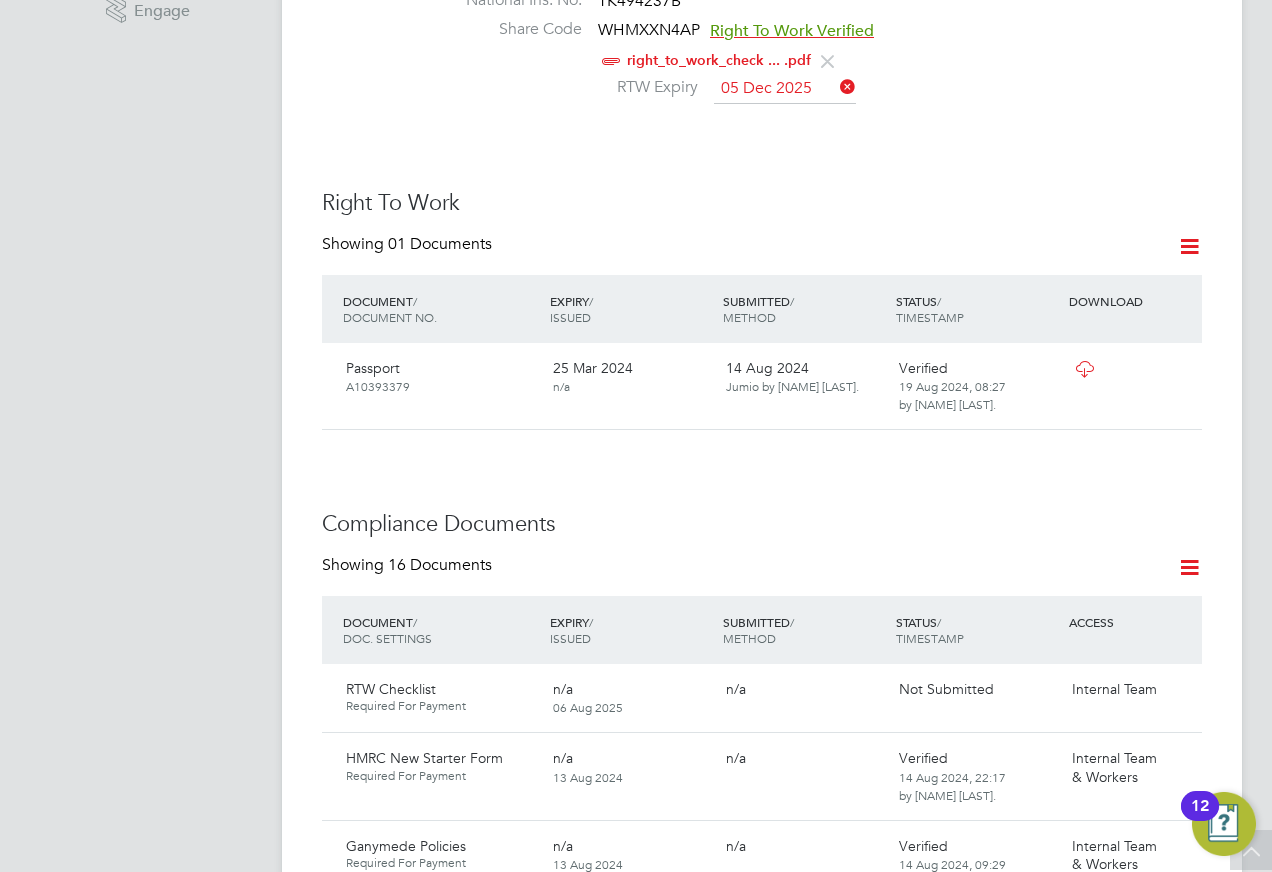 scroll, scrollTop: 793, scrollLeft: 0, axis: vertical 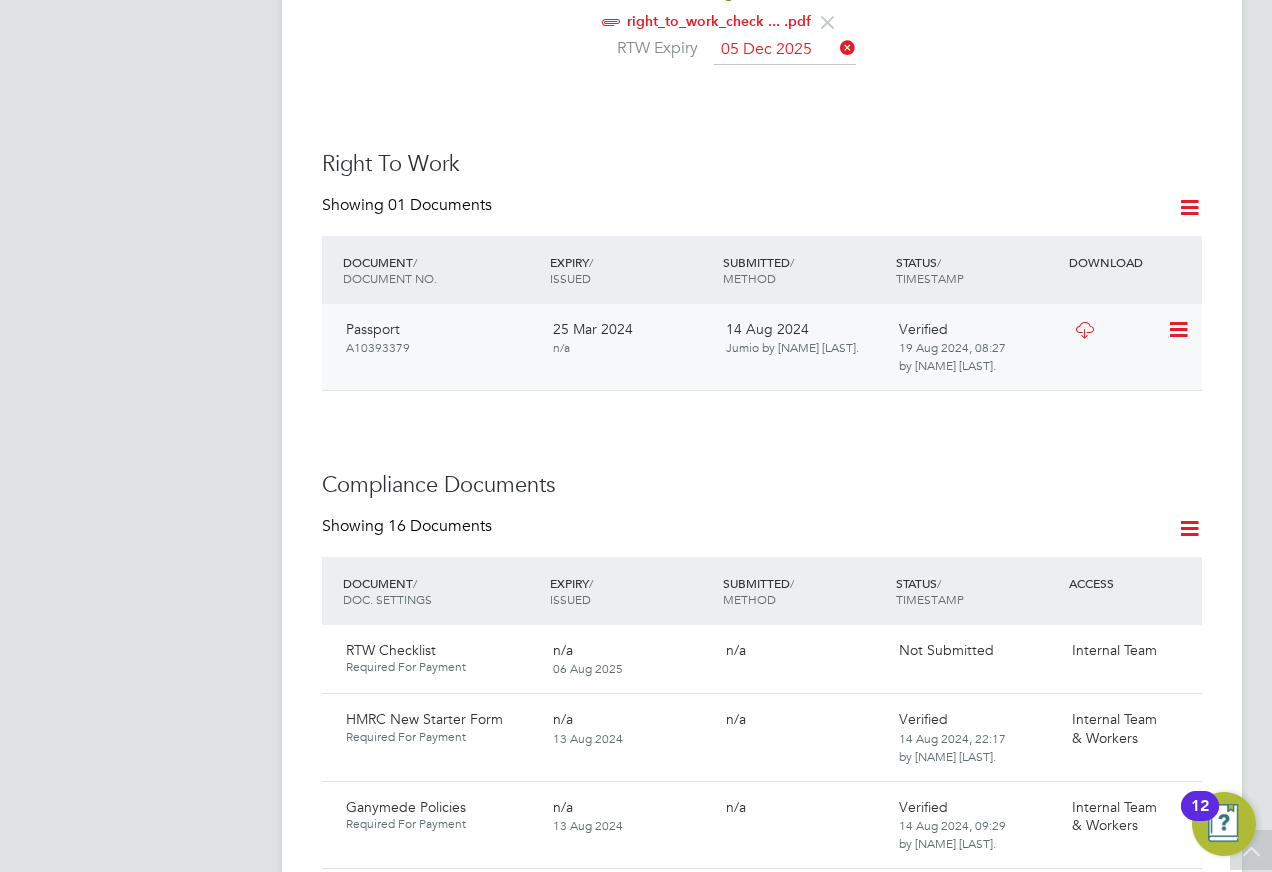 click 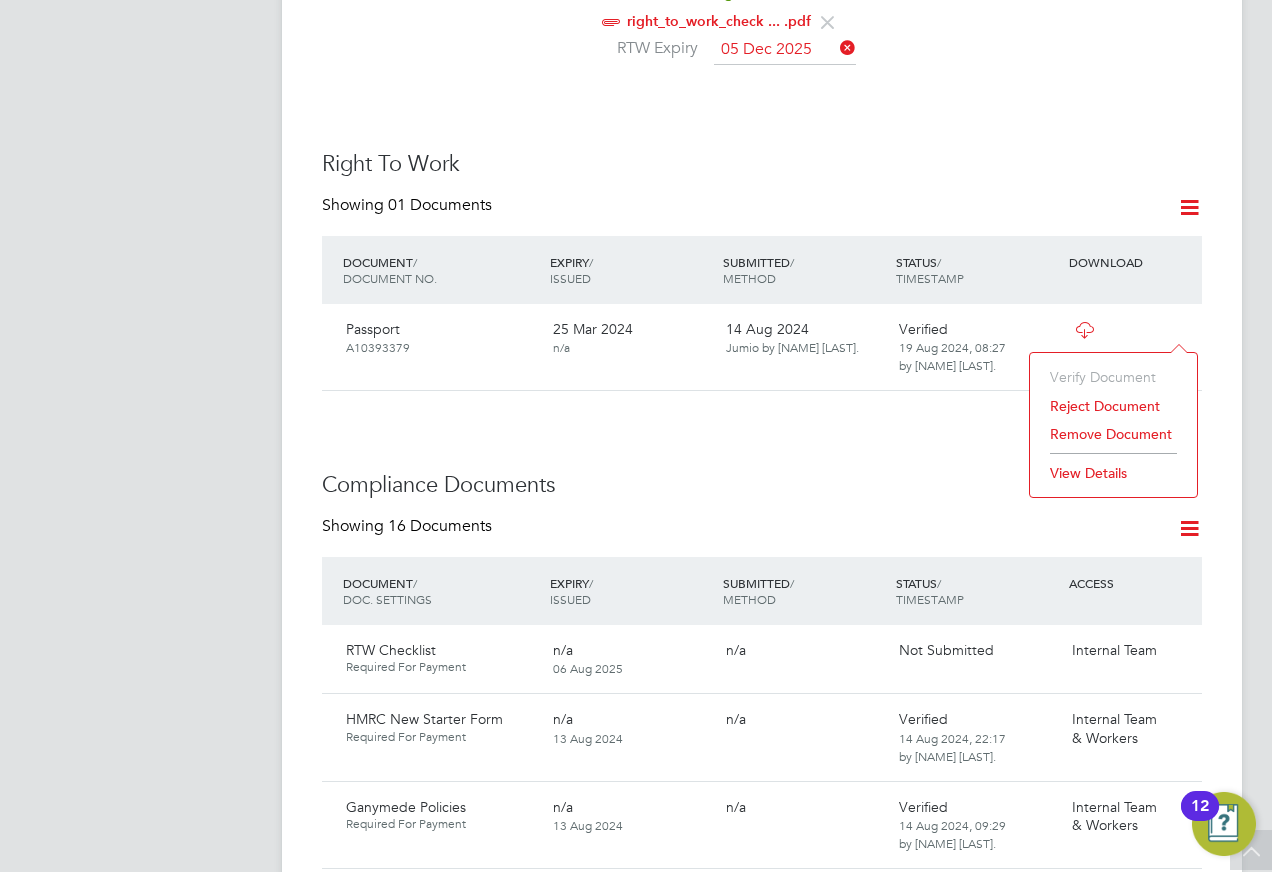 click on "View Details" 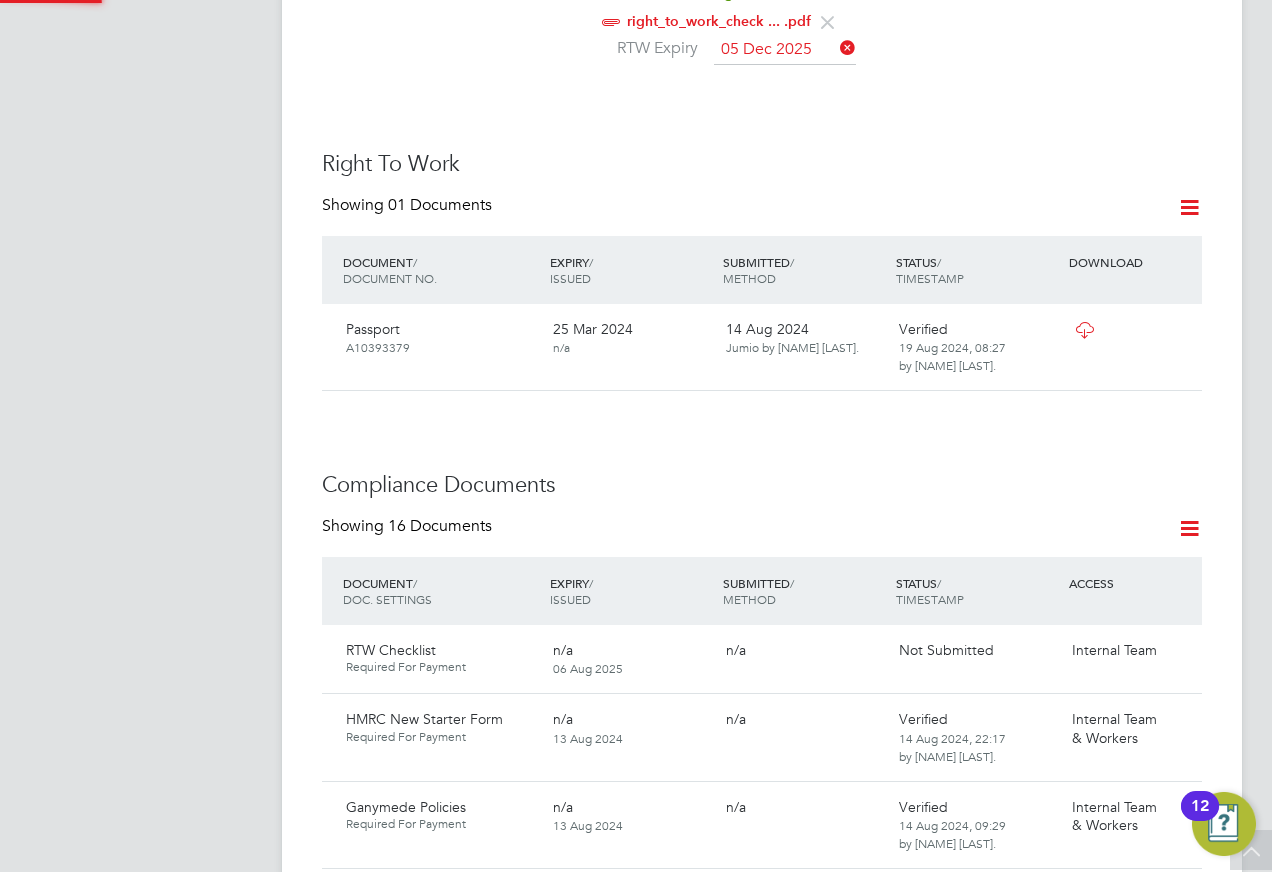 scroll, scrollTop: 10, scrollLeft: 10, axis: both 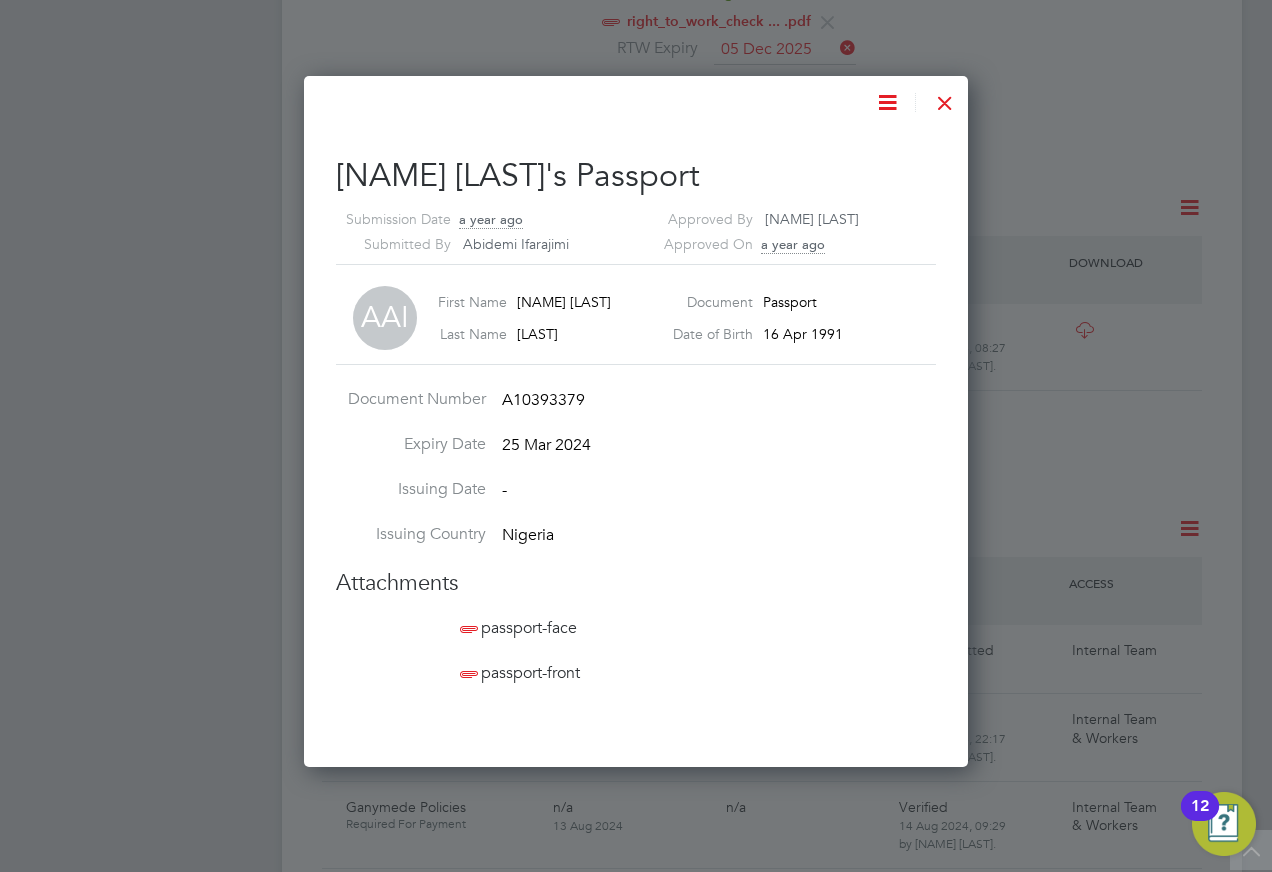 click on "passport-front" at bounding box center [518, 673] 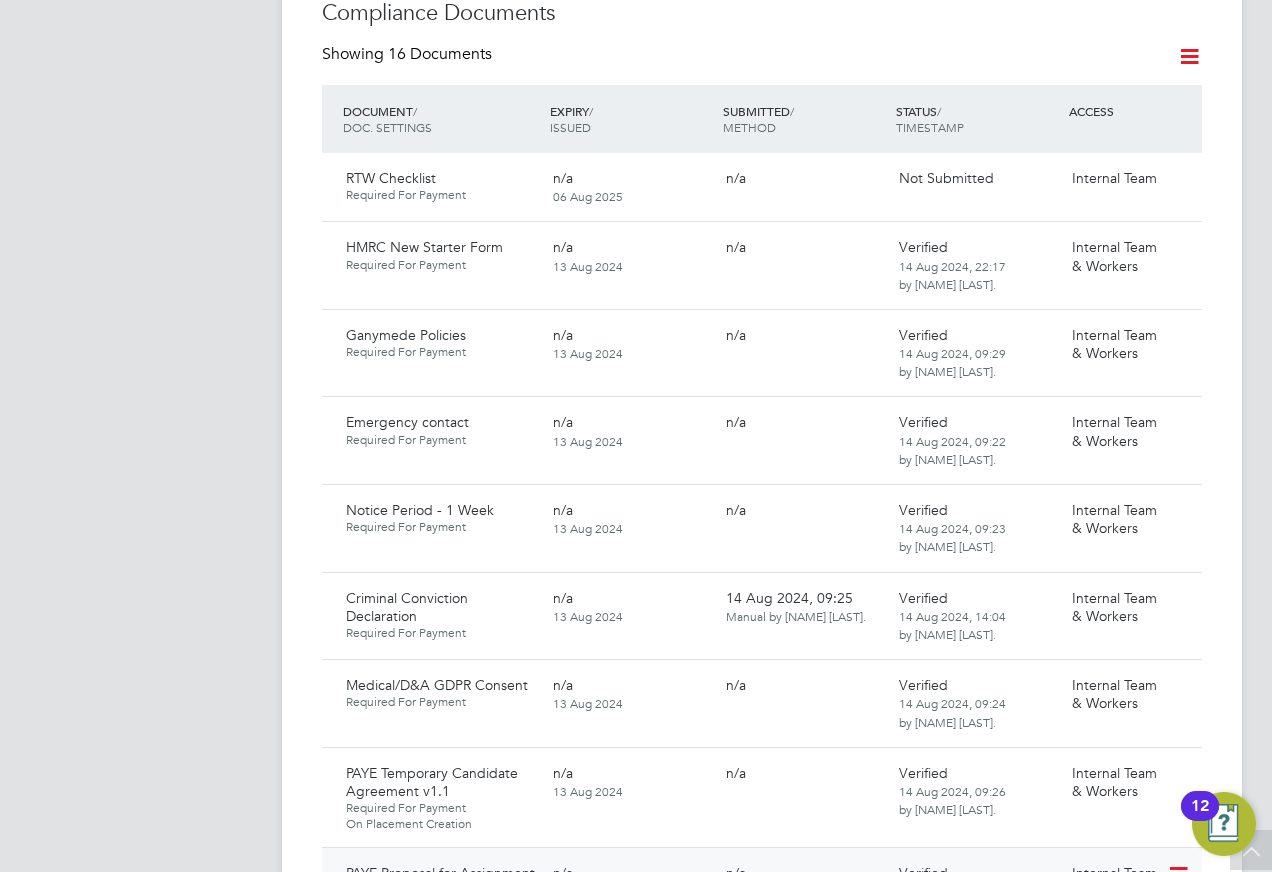 scroll, scrollTop: 1300, scrollLeft: 0, axis: vertical 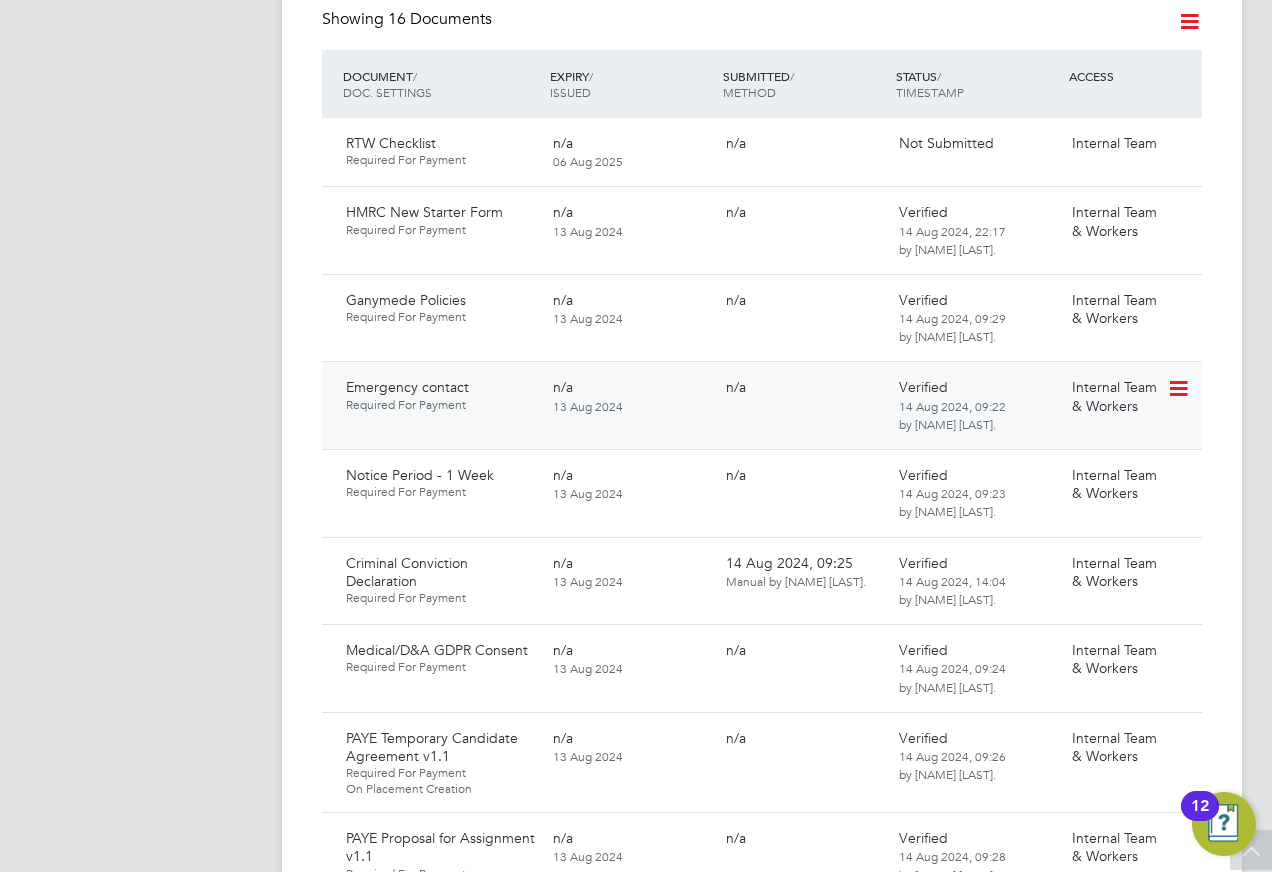 click 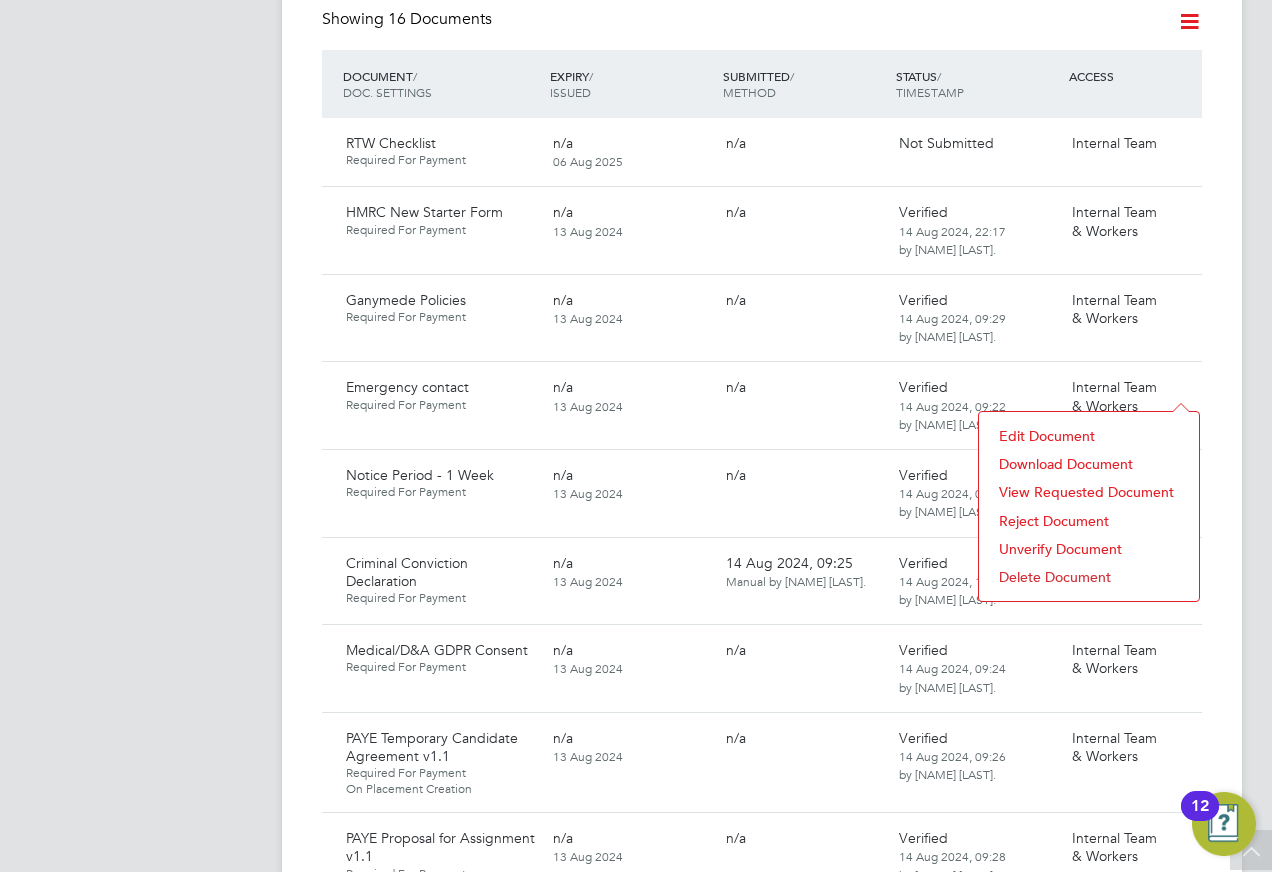 click on "Download Document" 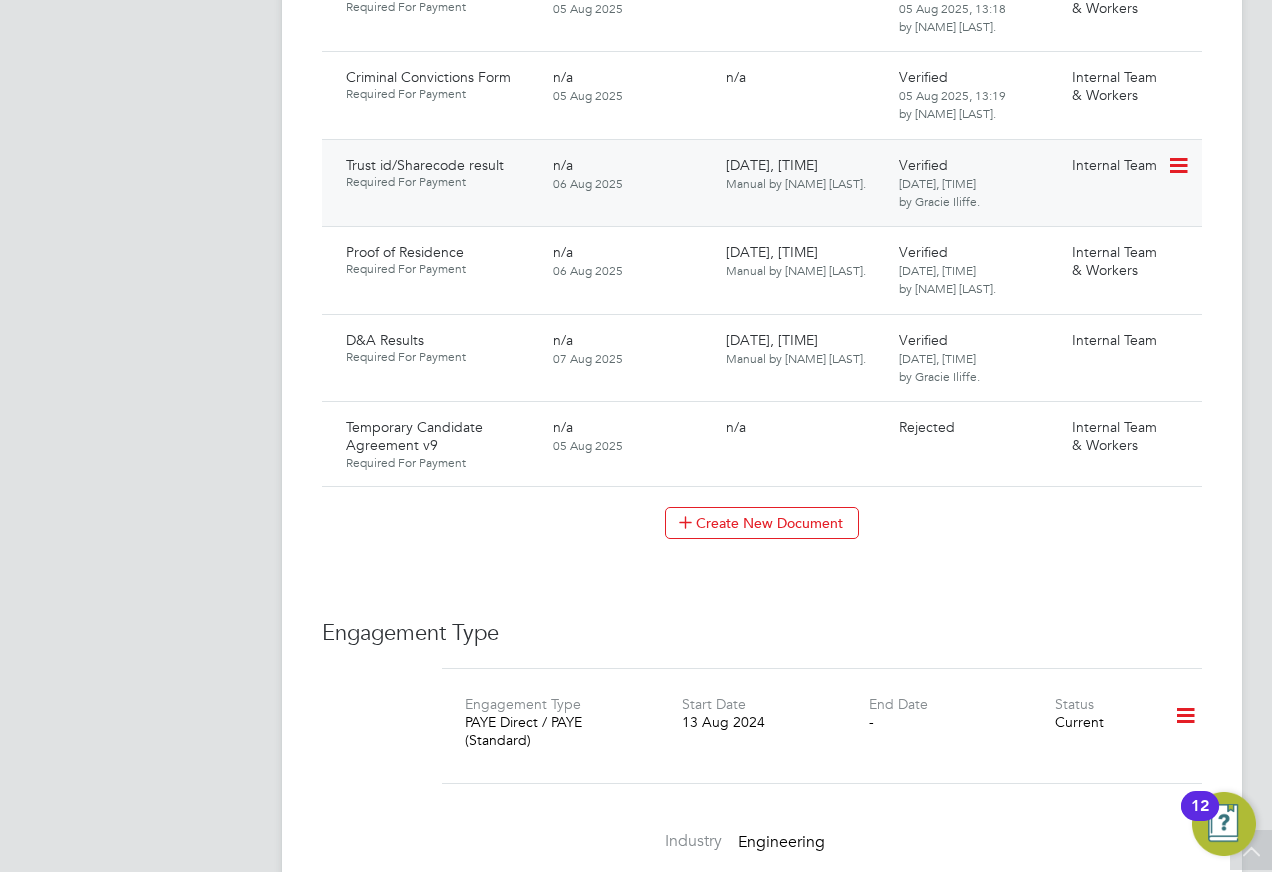 scroll, scrollTop: 2400, scrollLeft: 0, axis: vertical 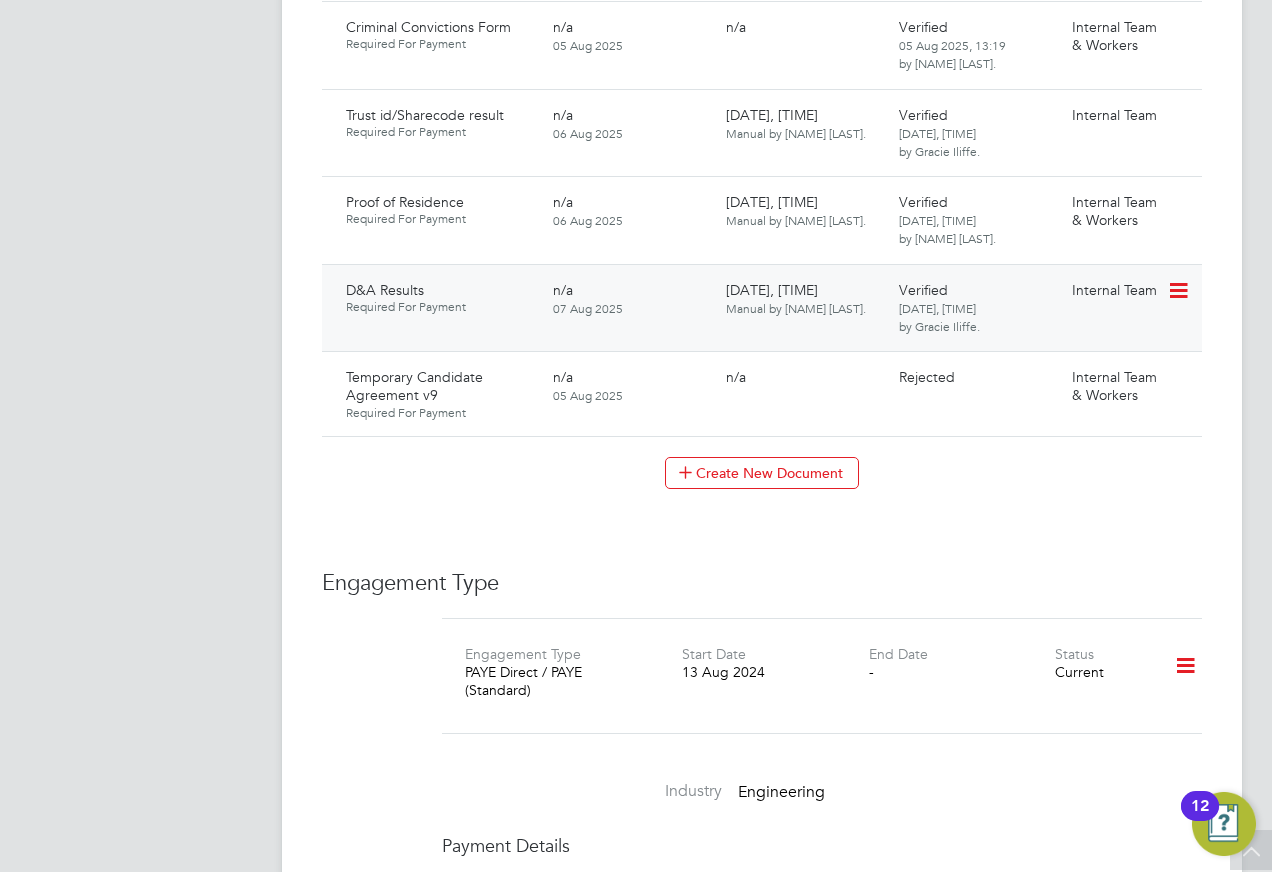 click 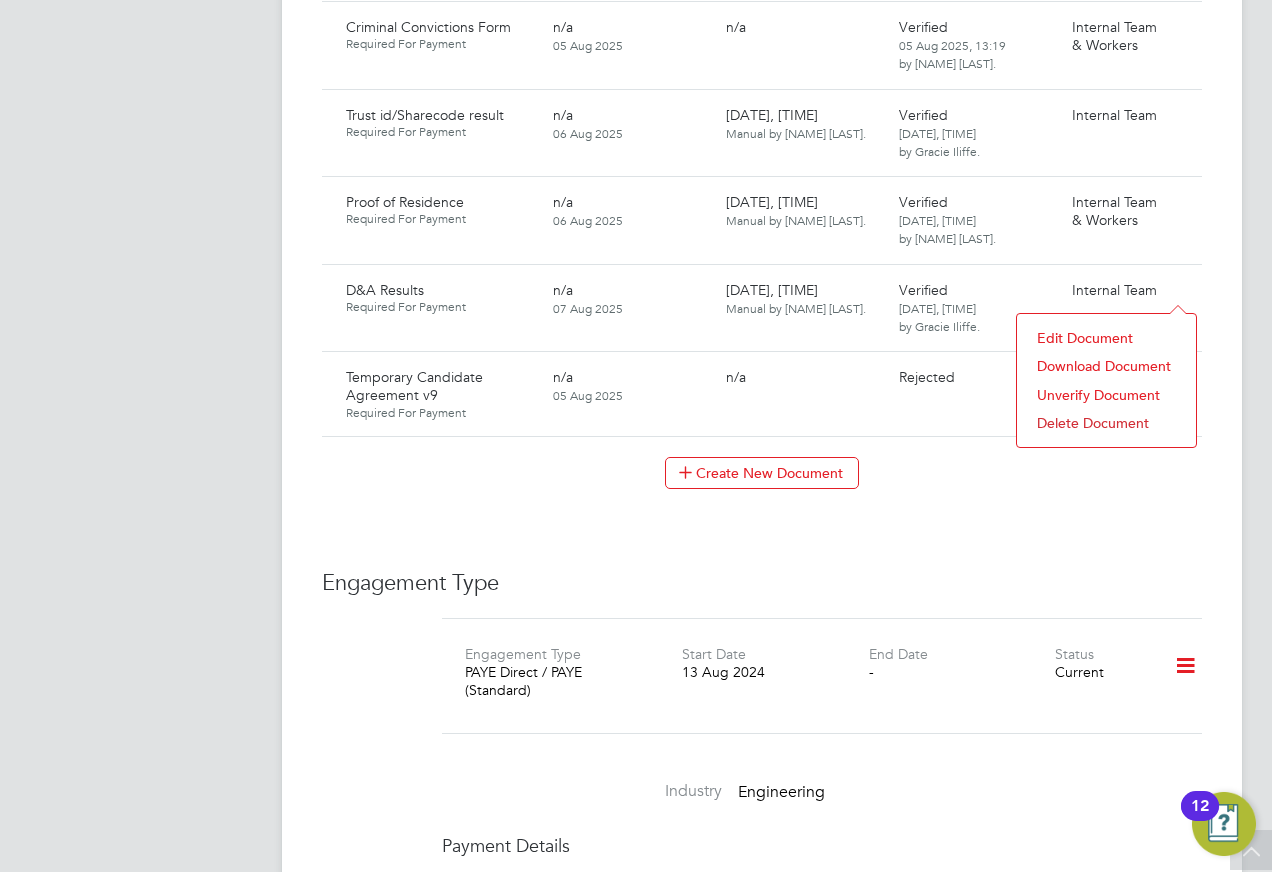 drag, startPoint x: 1062, startPoint y: 364, endPoint x: 1047, endPoint y: 358, distance: 16.155495 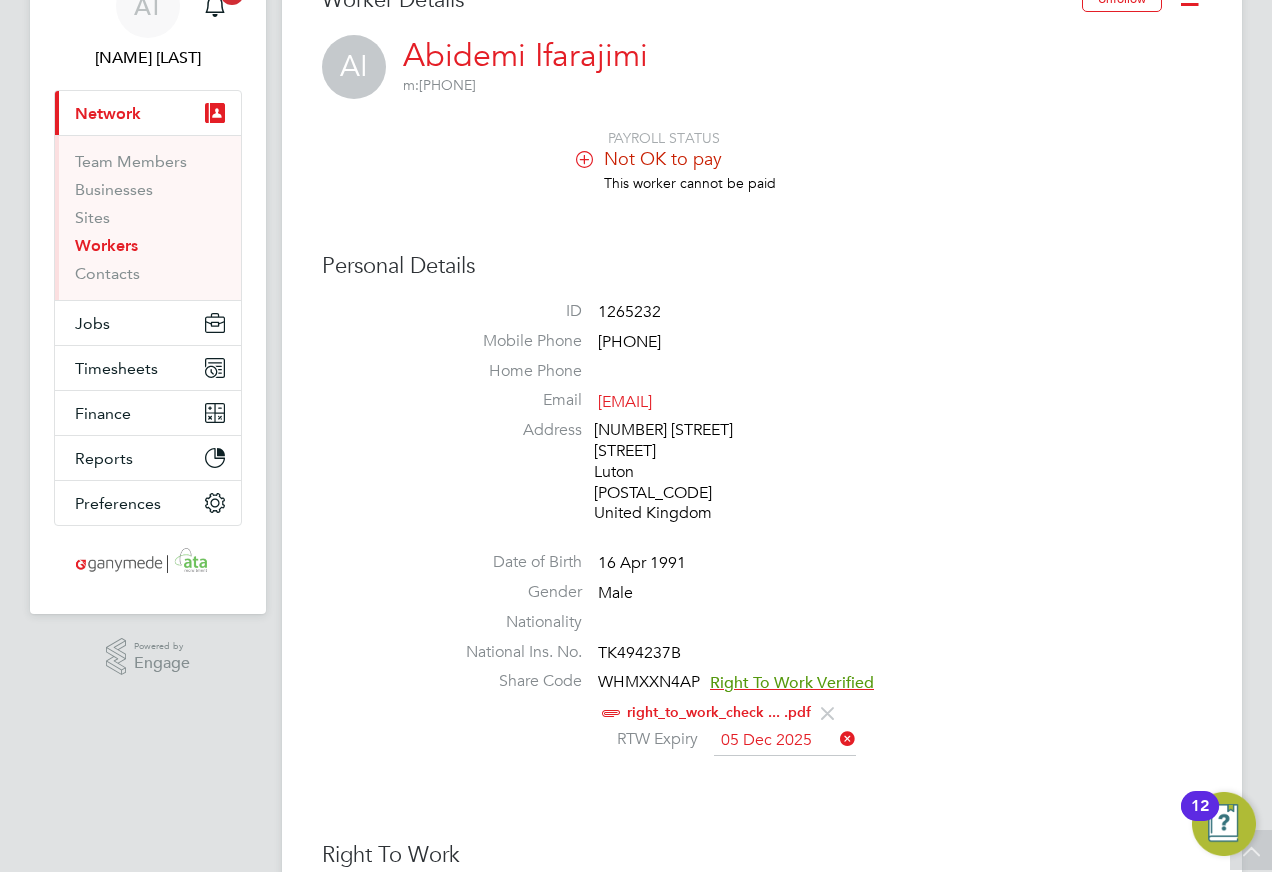 scroll, scrollTop: 100, scrollLeft: 0, axis: vertical 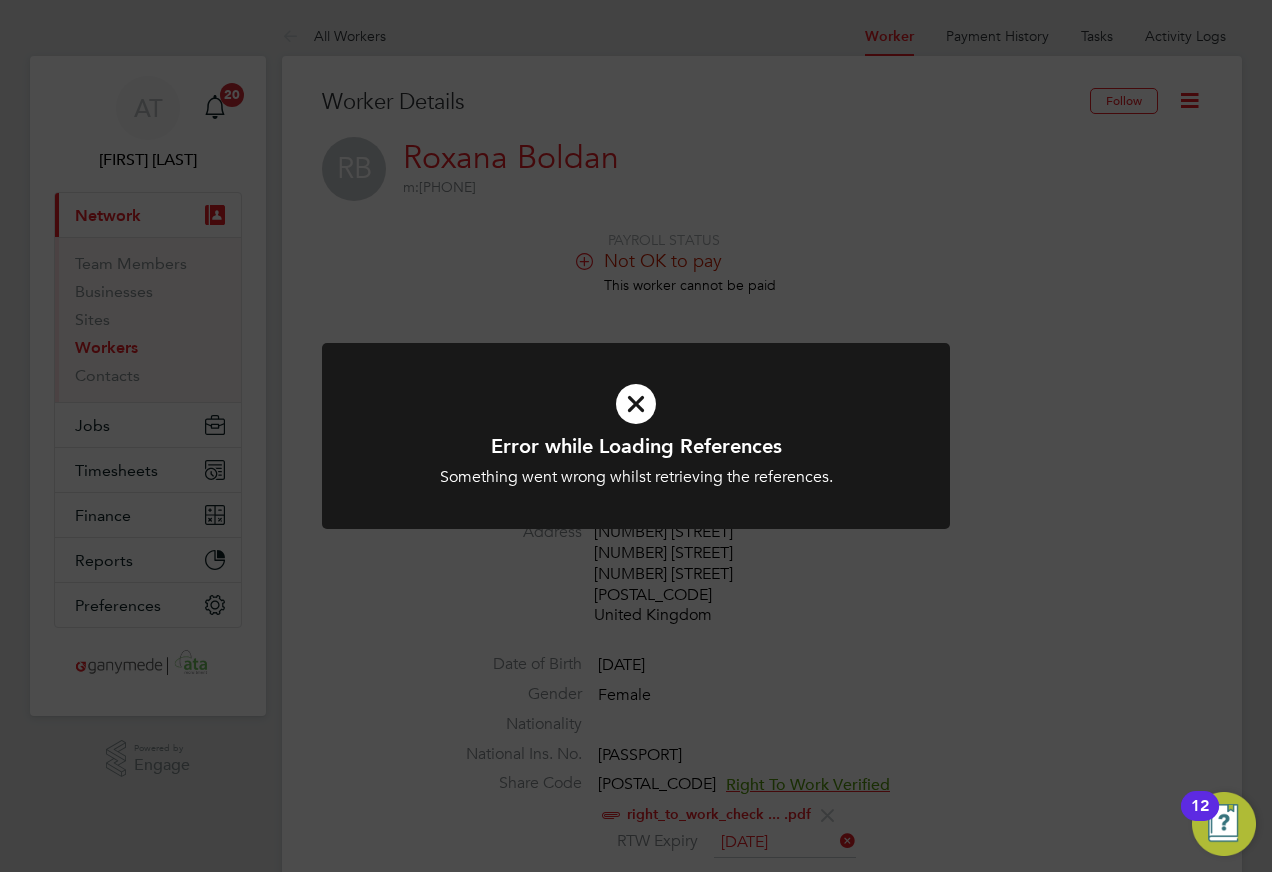 click at bounding box center [636, 404] 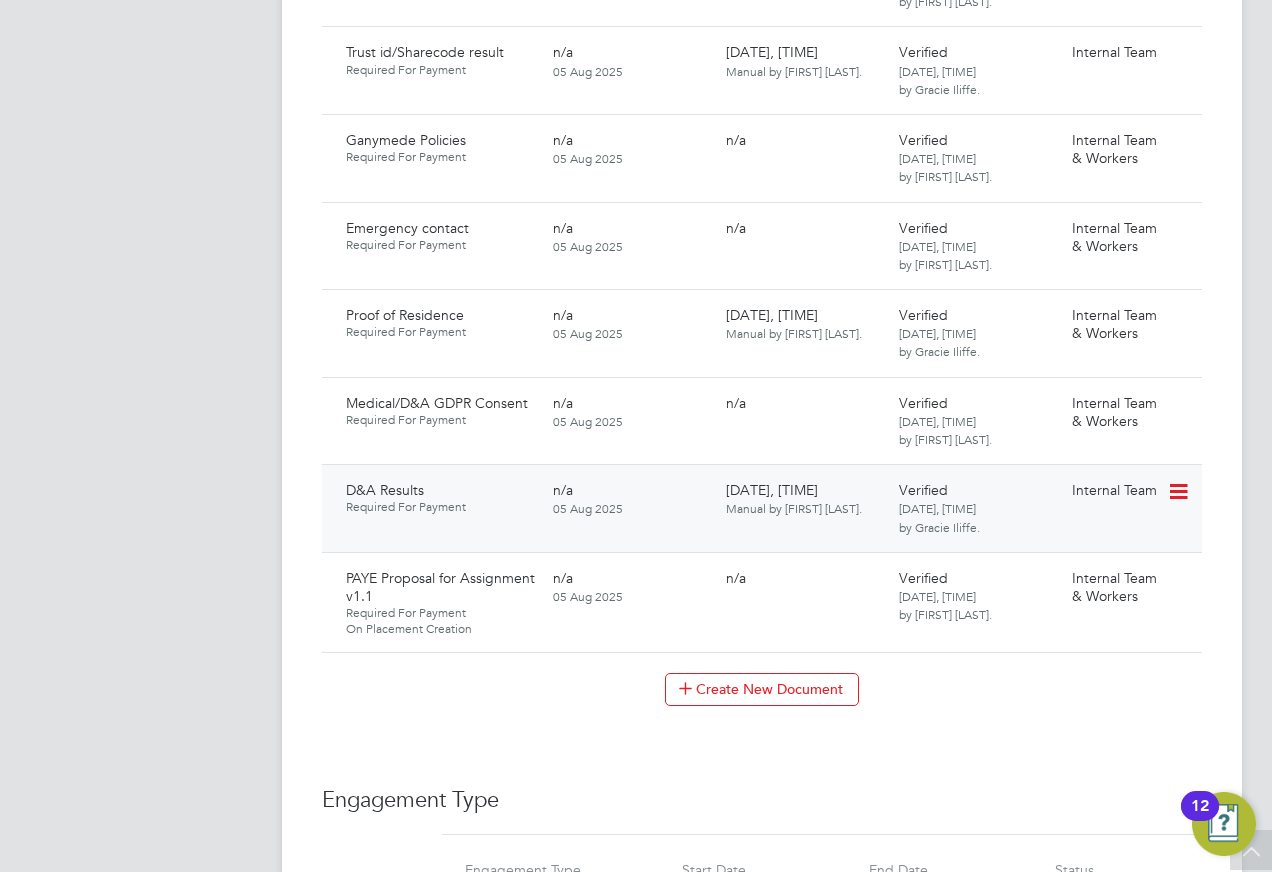scroll, scrollTop: 1800, scrollLeft: 0, axis: vertical 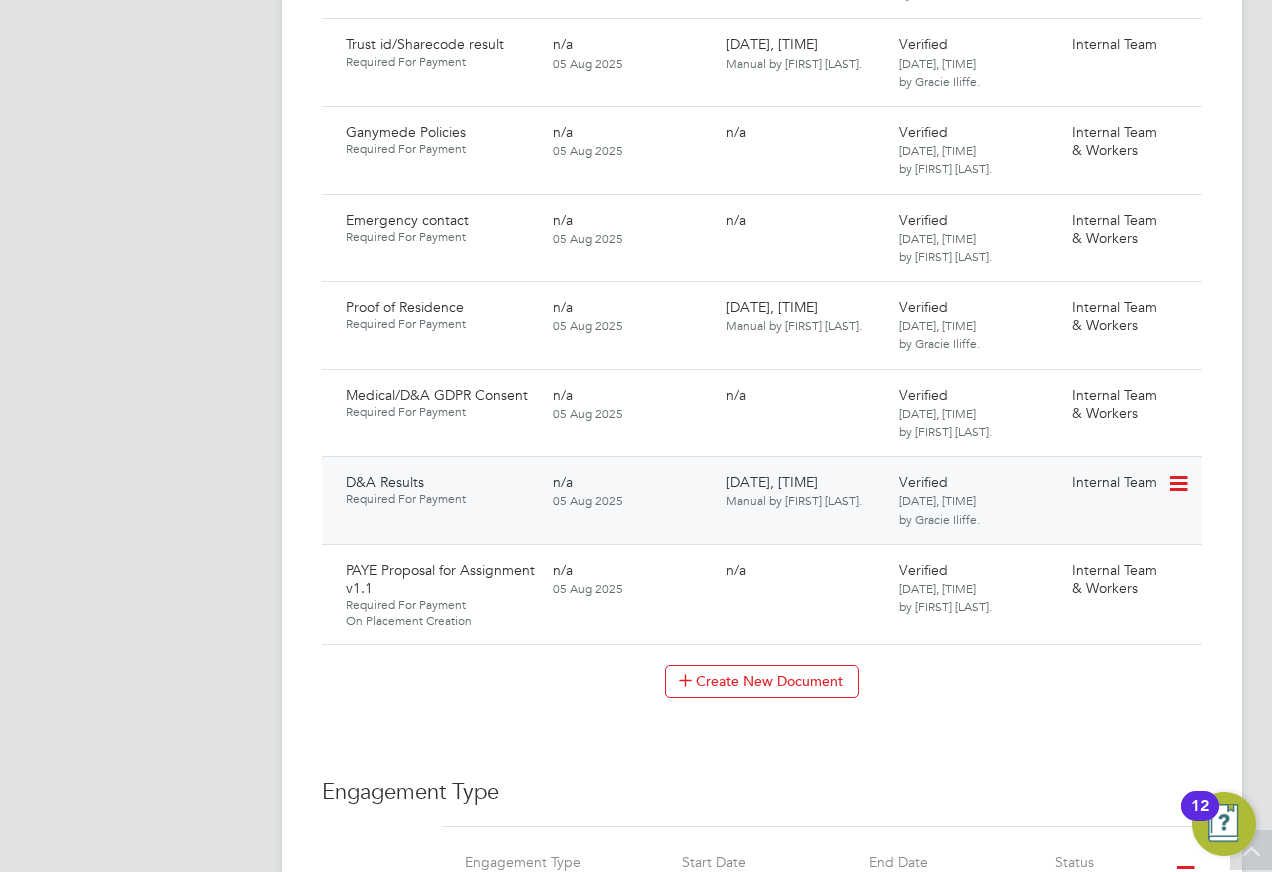 click 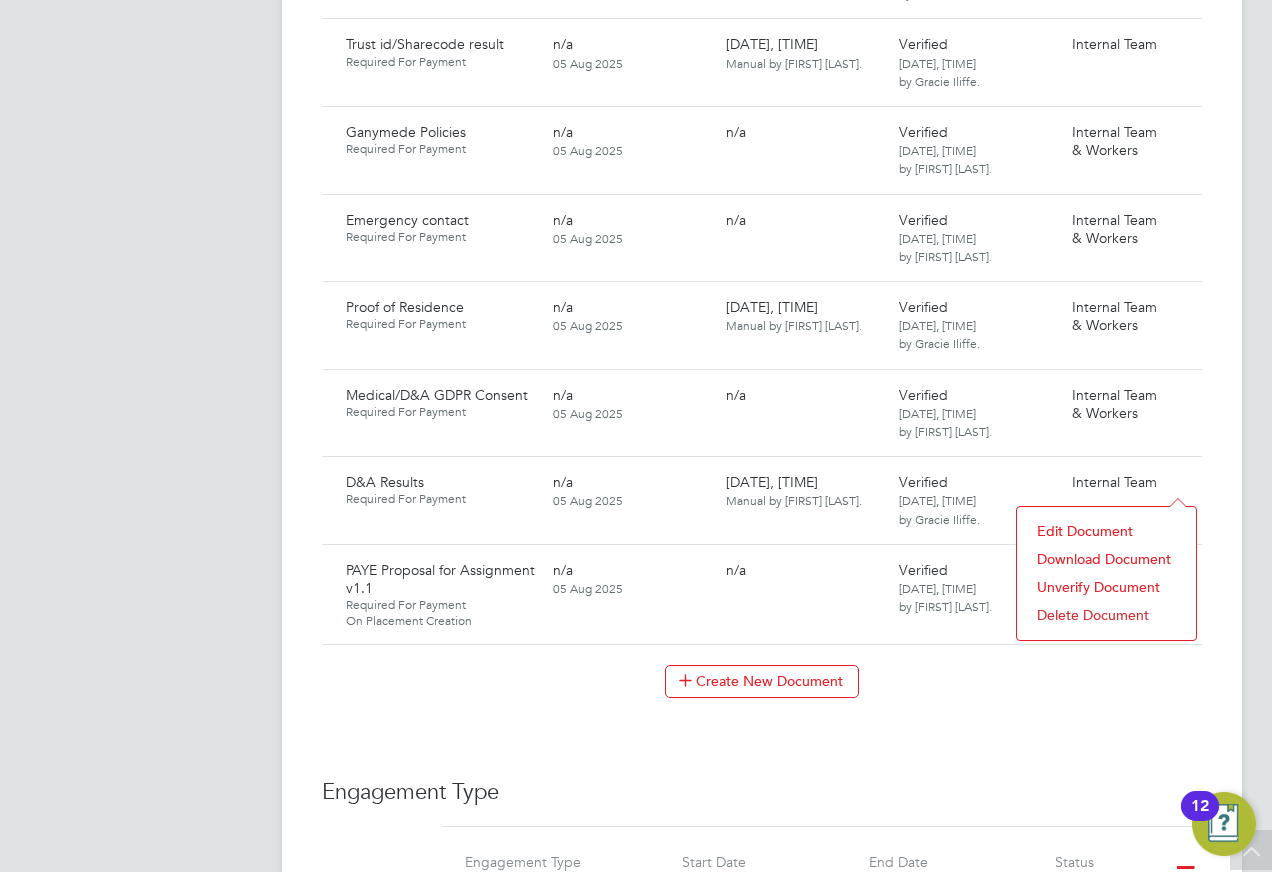 click on "Download Document" 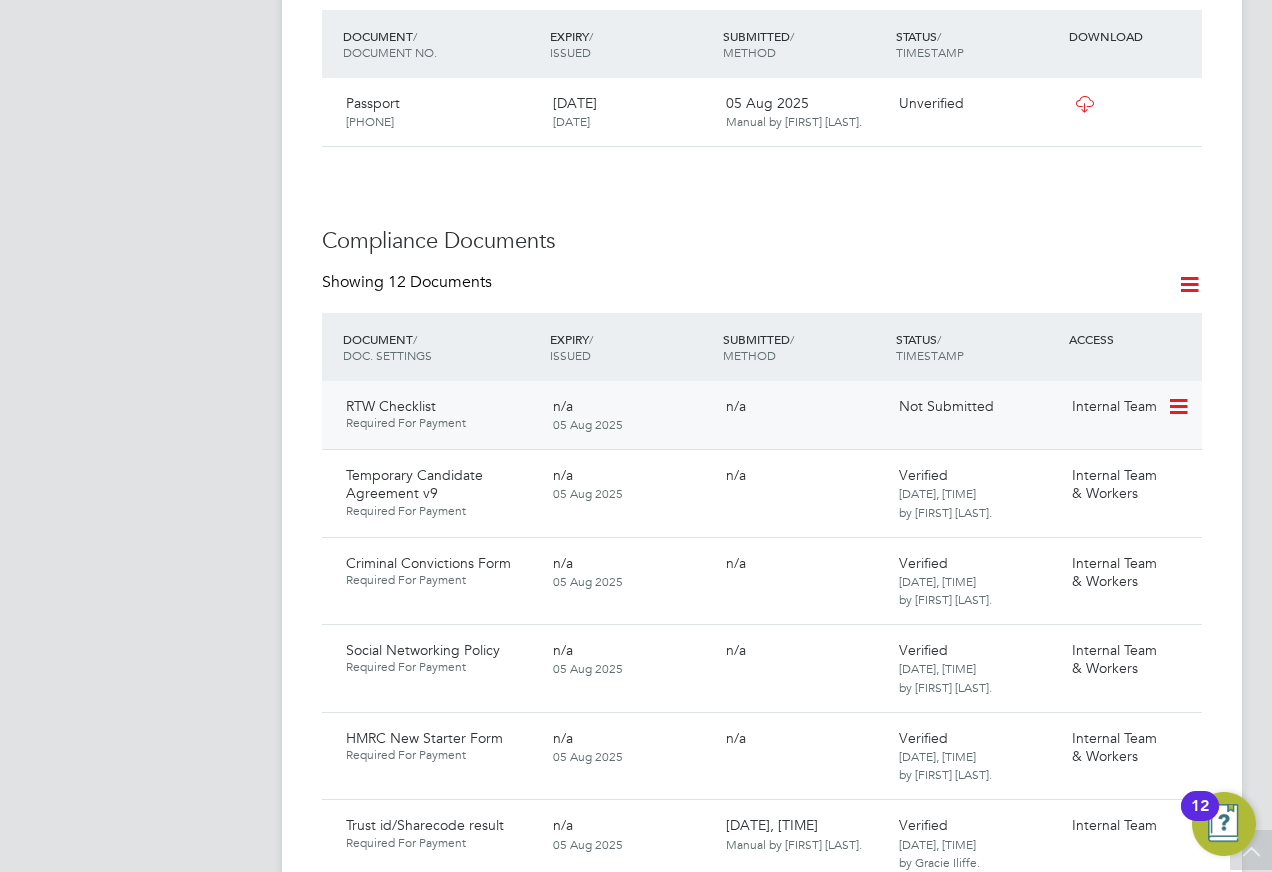 scroll, scrollTop: 700, scrollLeft: 0, axis: vertical 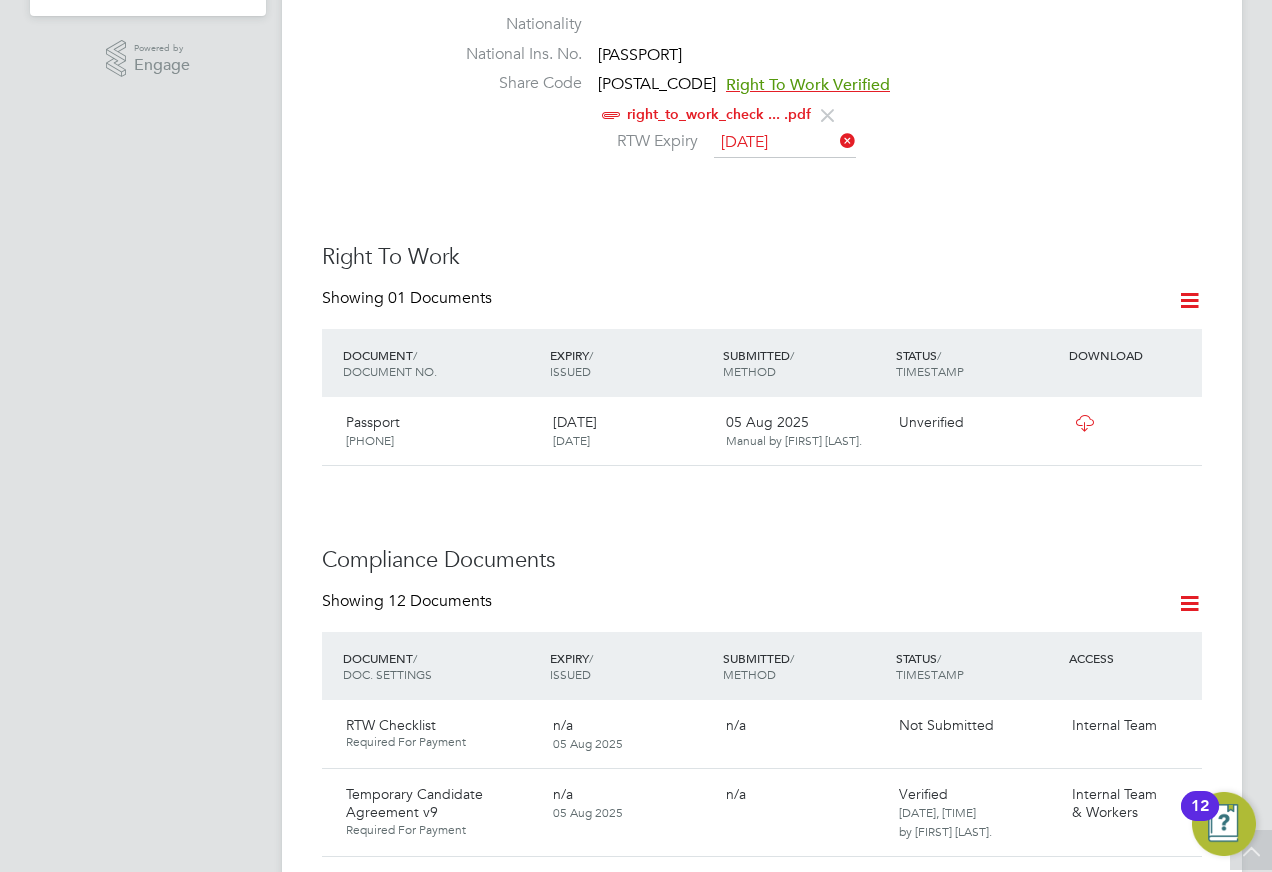 click on "right_to_work_check ... .pdf" 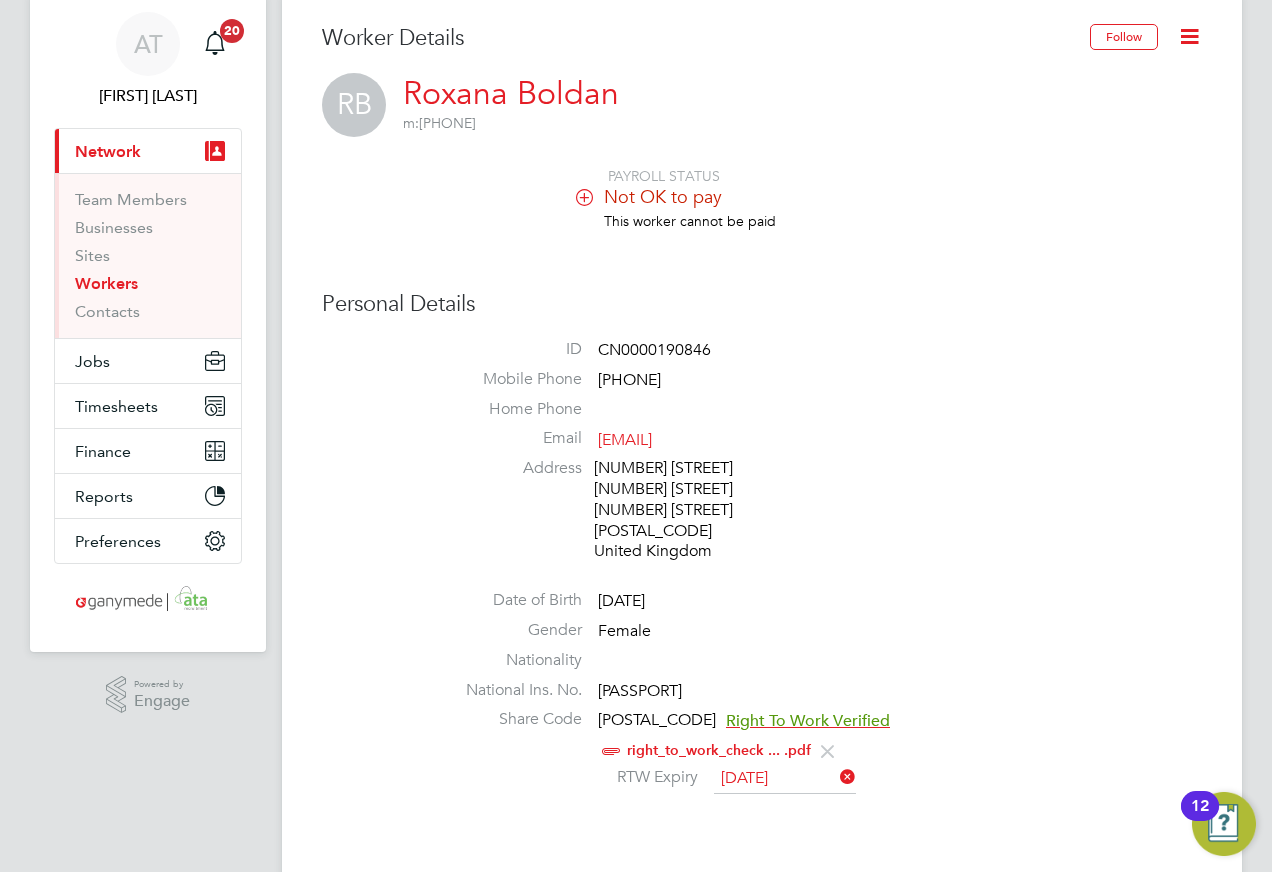scroll, scrollTop: 100, scrollLeft: 0, axis: vertical 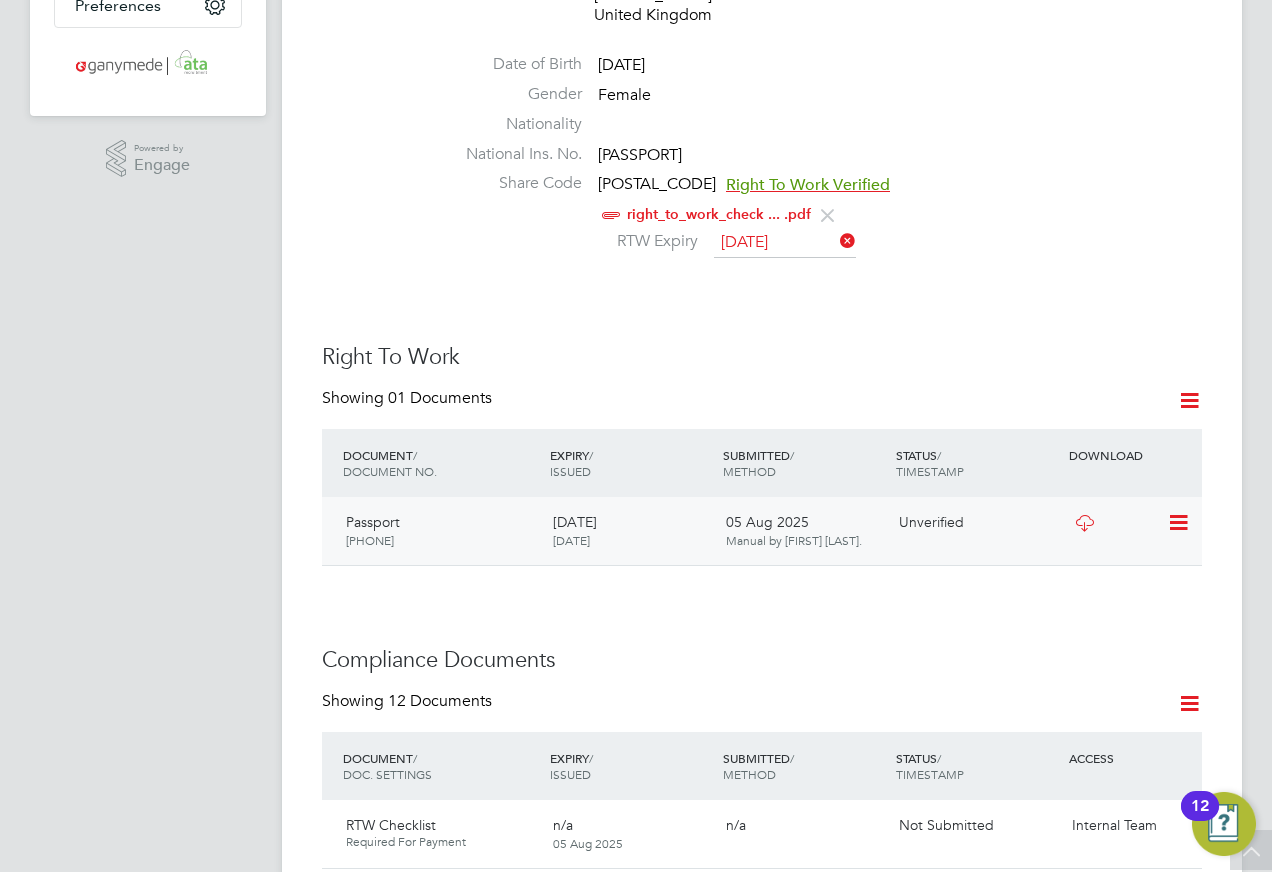 drag, startPoint x: 1180, startPoint y: 520, endPoint x: 1176, endPoint y: 536, distance: 16.492422 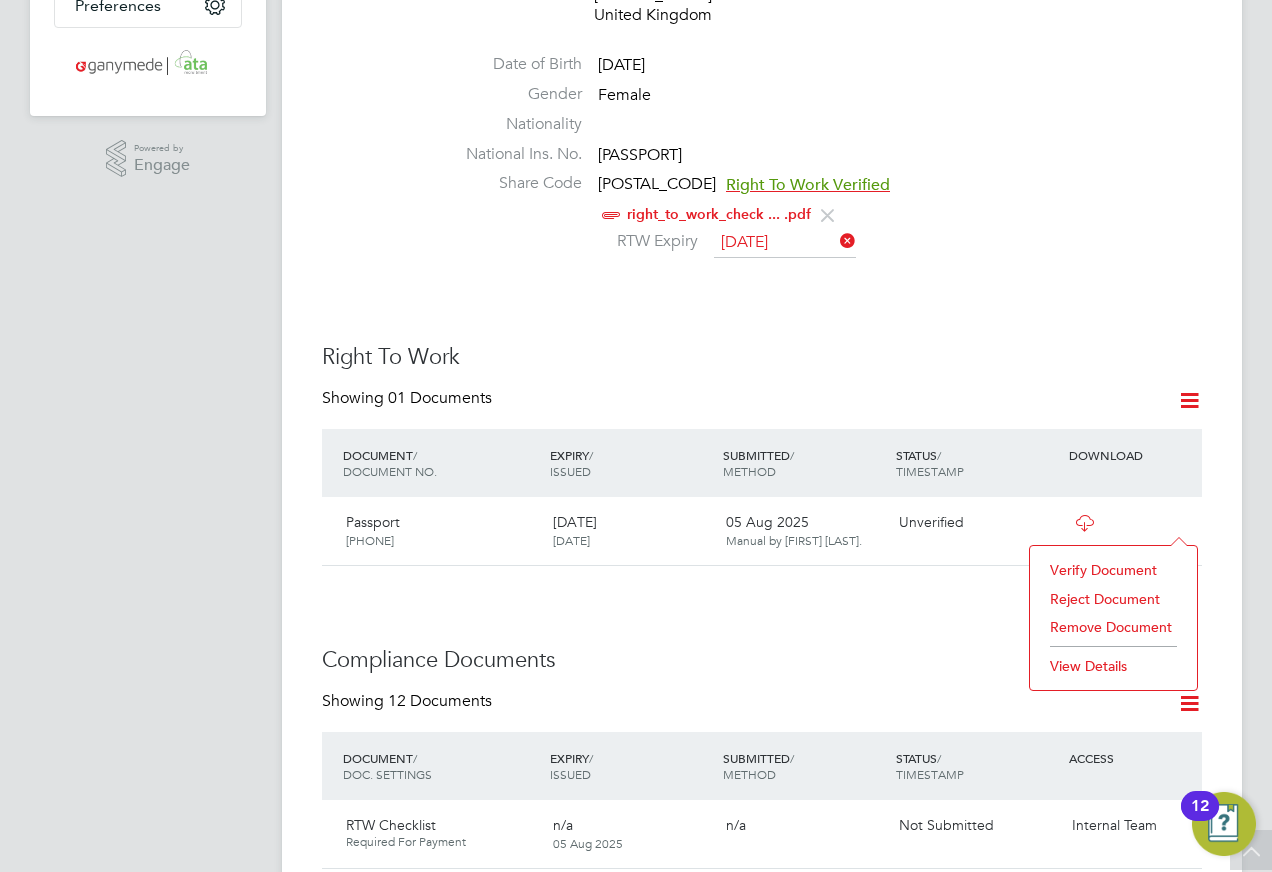click on "View Details" 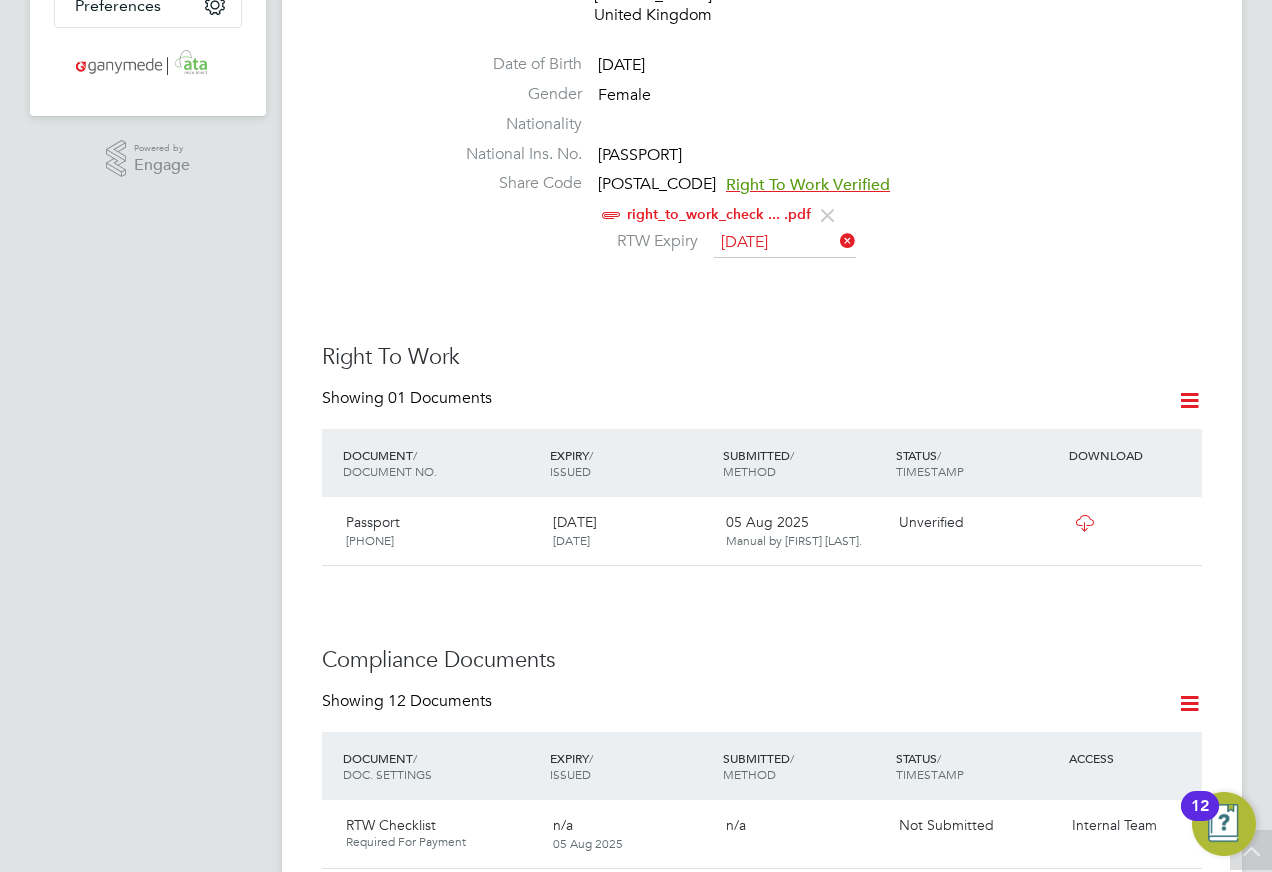 scroll, scrollTop: 10, scrollLeft: 10, axis: both 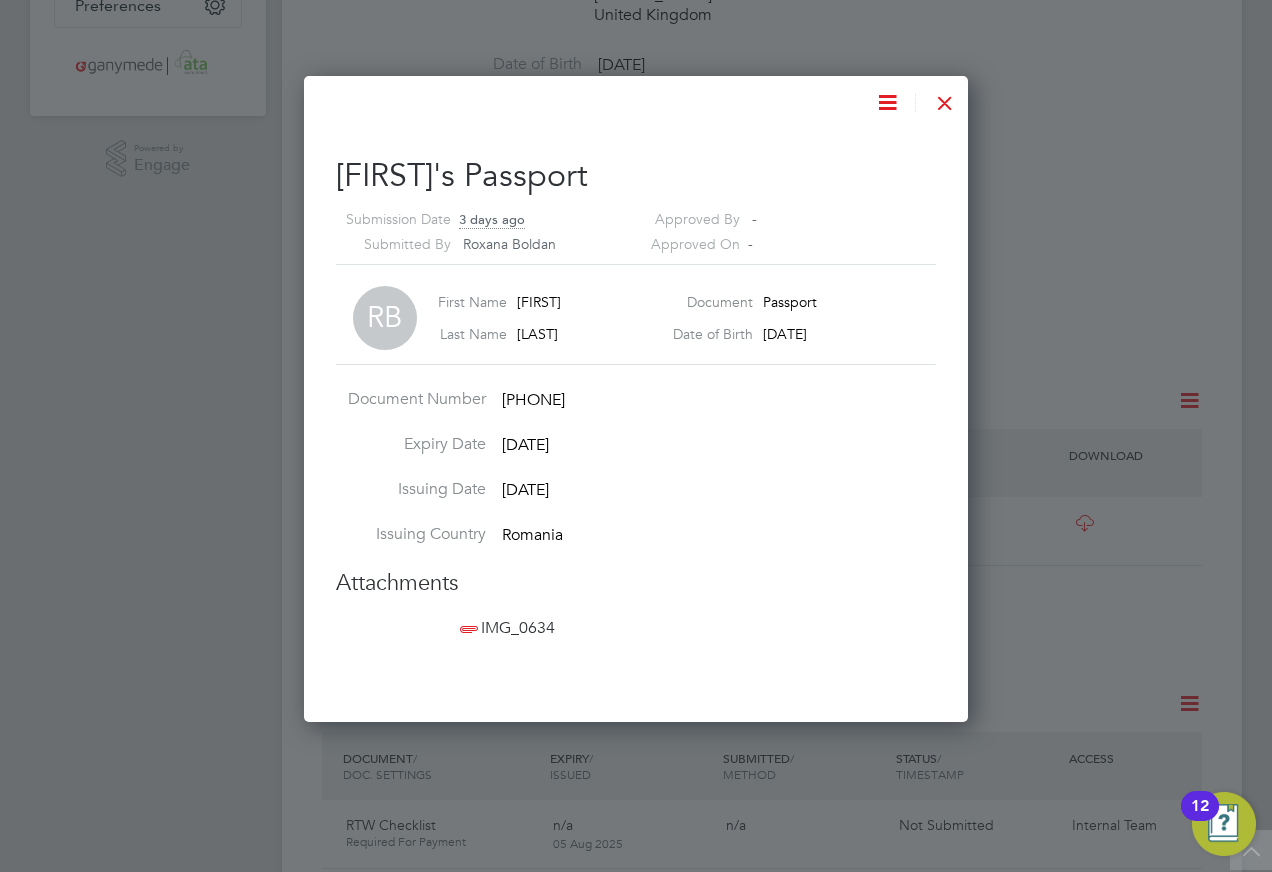 click on "IMG_0634" at bounding box center [505, 628] 